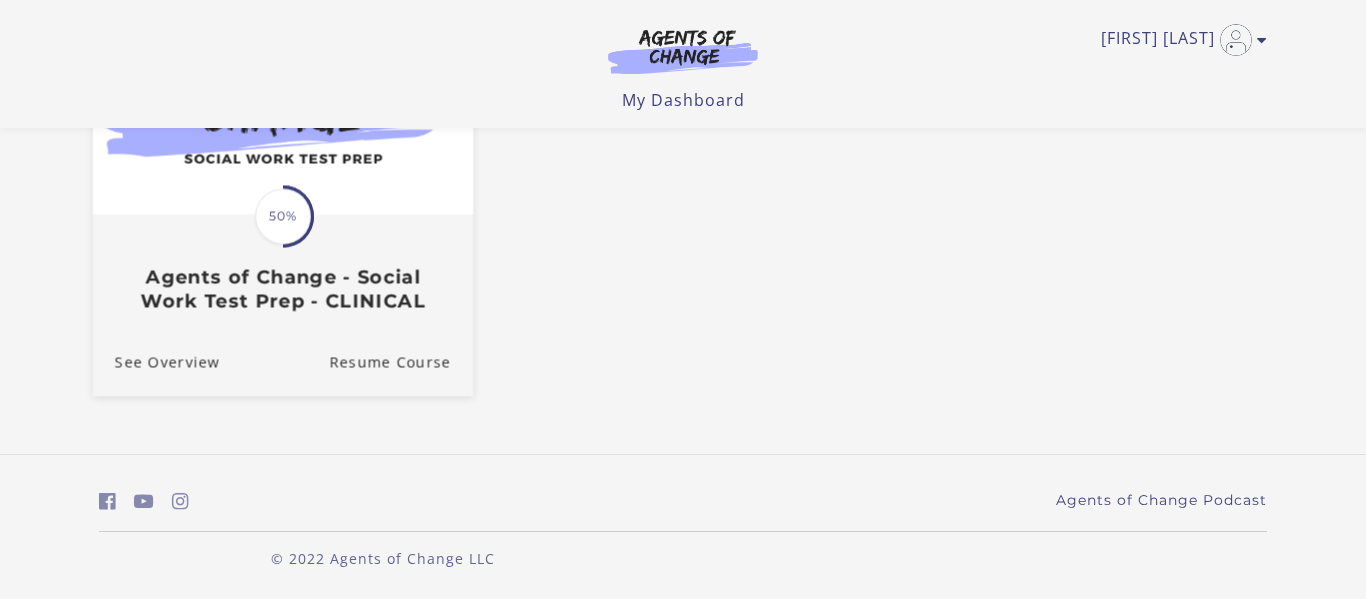 scroll, scrollTop: 299, scrollLeft: 0, axis: vertical 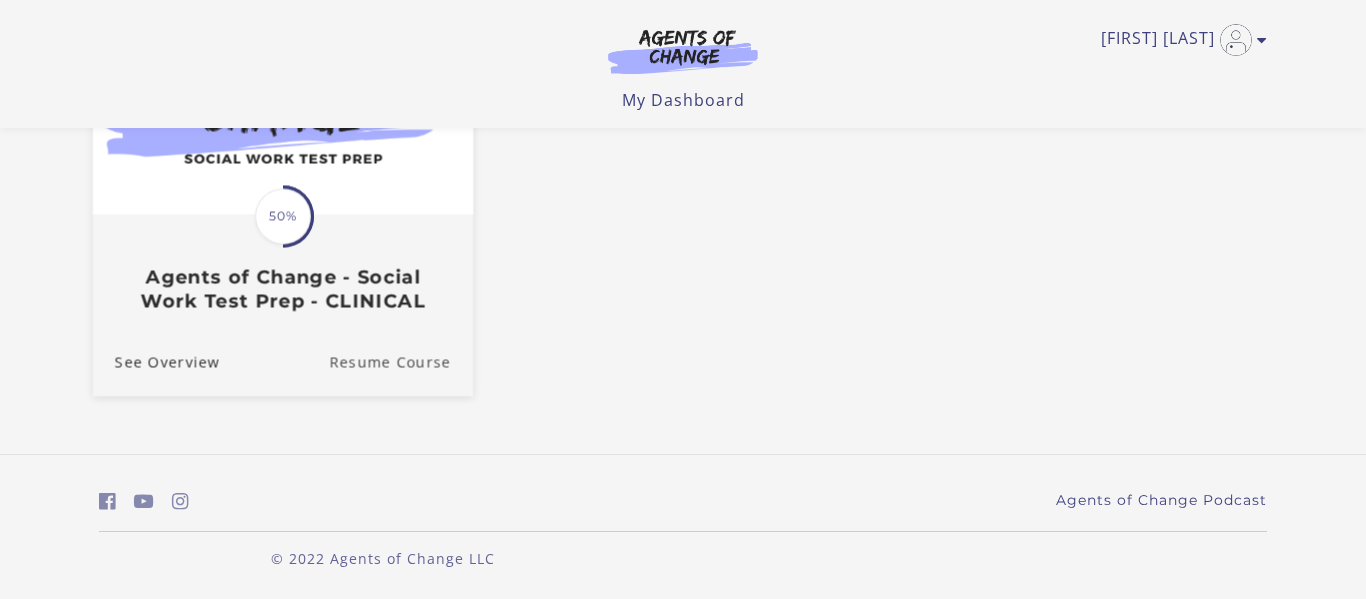 click on "Resume Course" at bounding box center [401, 362] 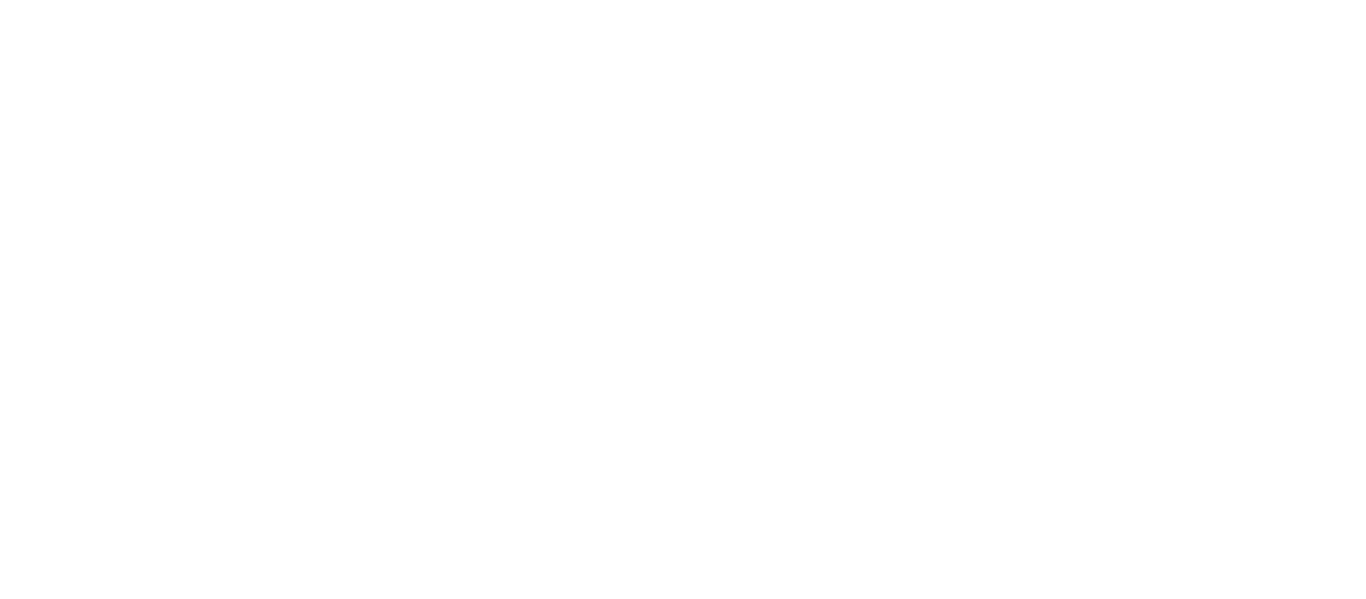 scroll, scrollTop: 0, scrollLeft: 0, axis: both 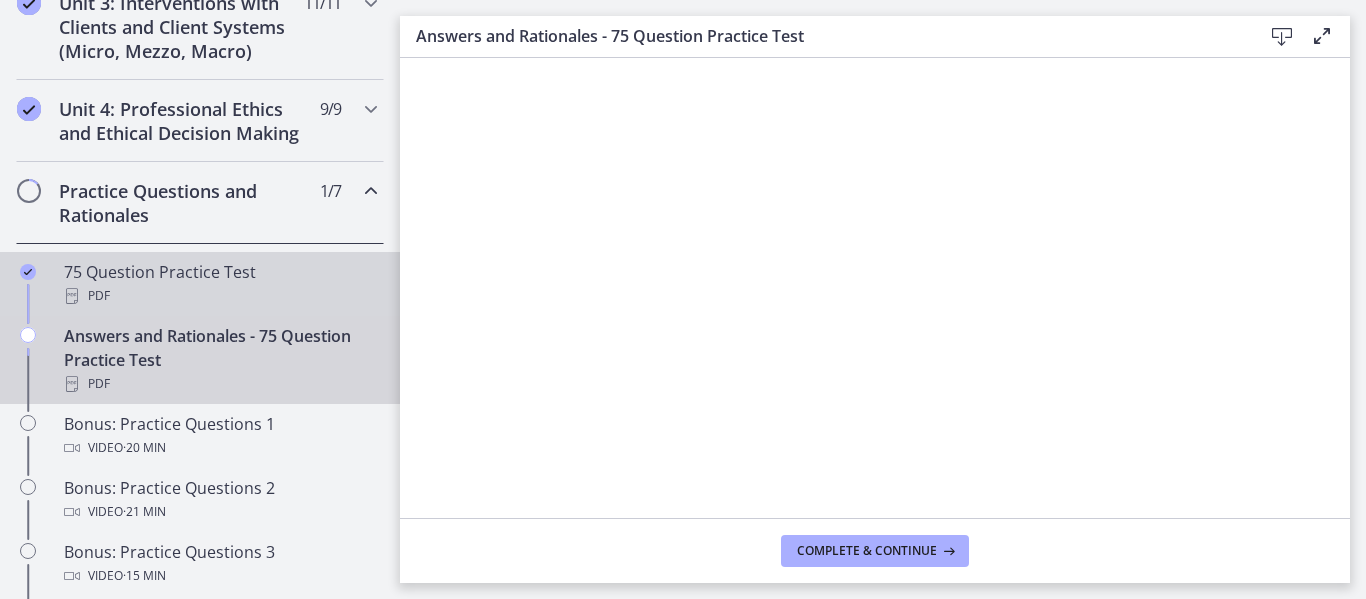 click on "PDF" at bounding box center [220, 296] 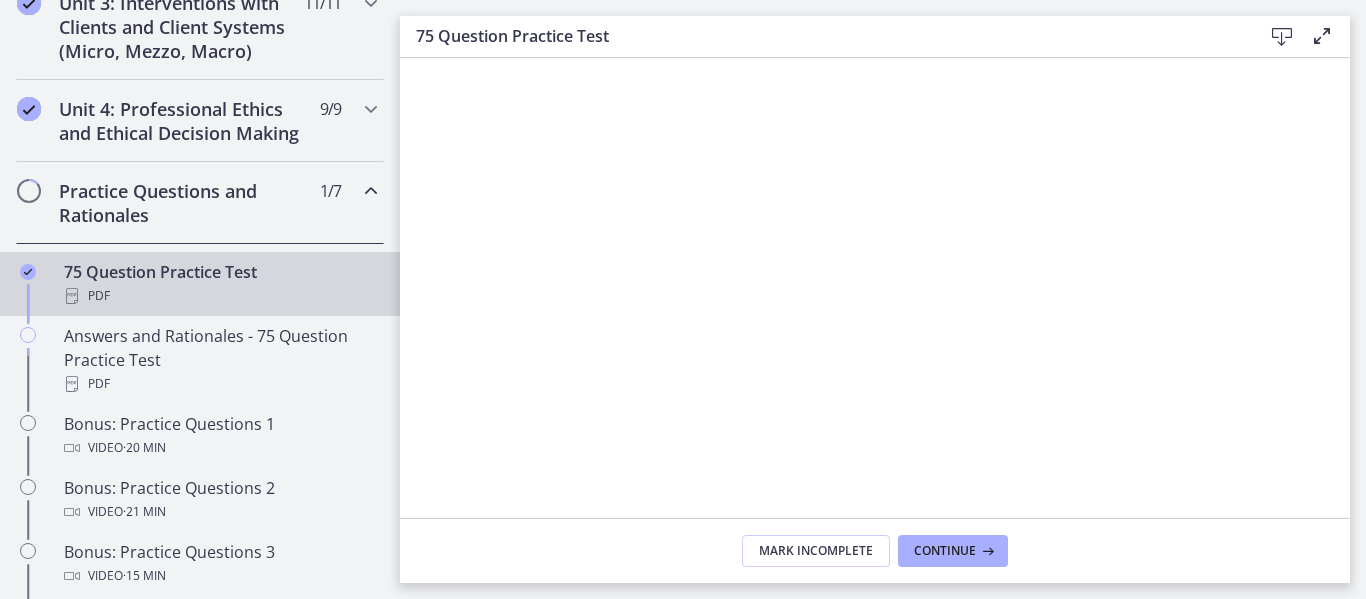click at bounding box center [1322, 36] 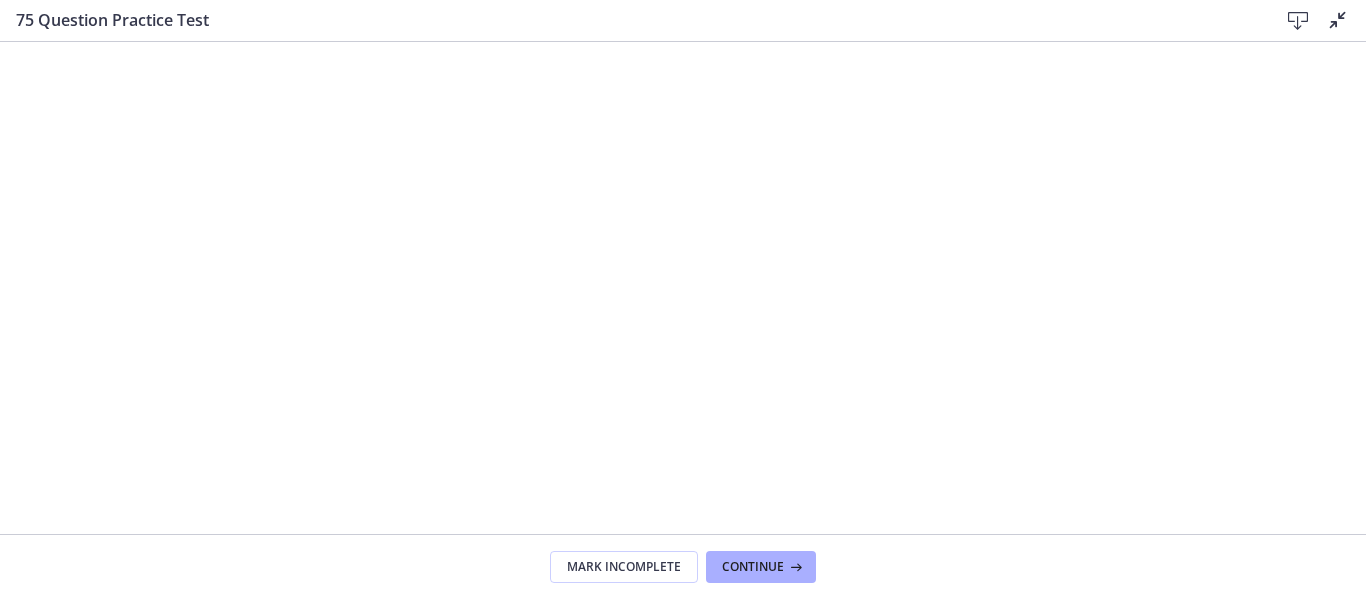 click at bounding box center [1298, 21] 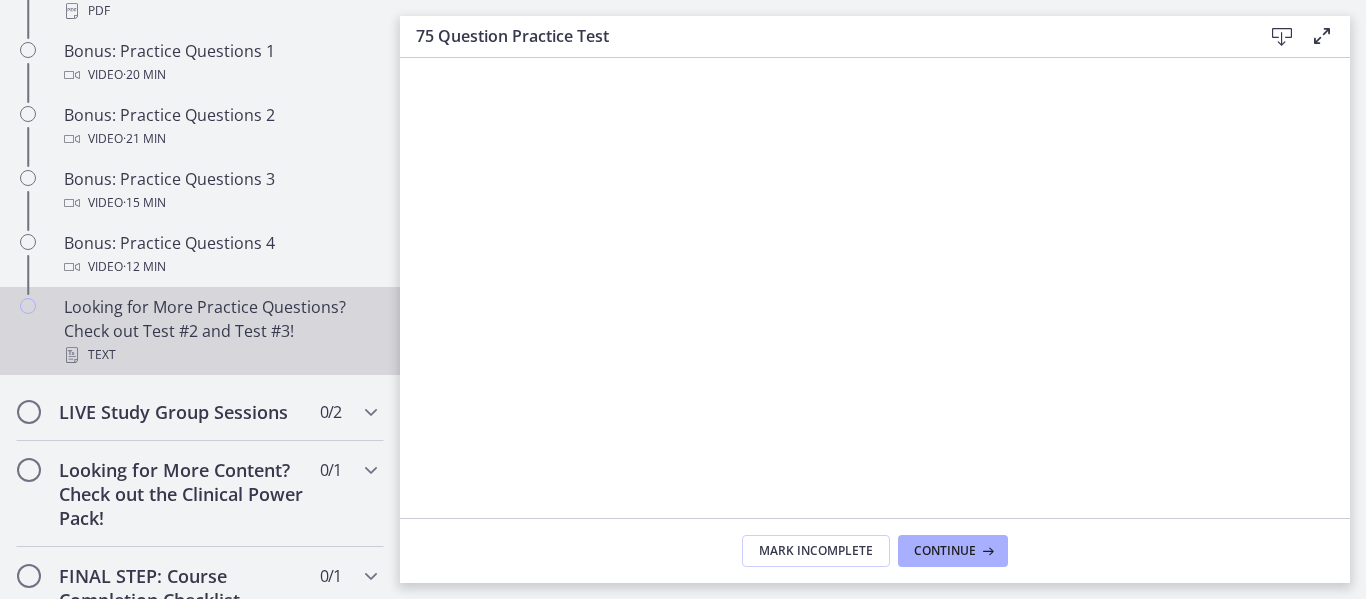 scroll, scrollTop: 1193, scrollLeft: 0, axis: vertical 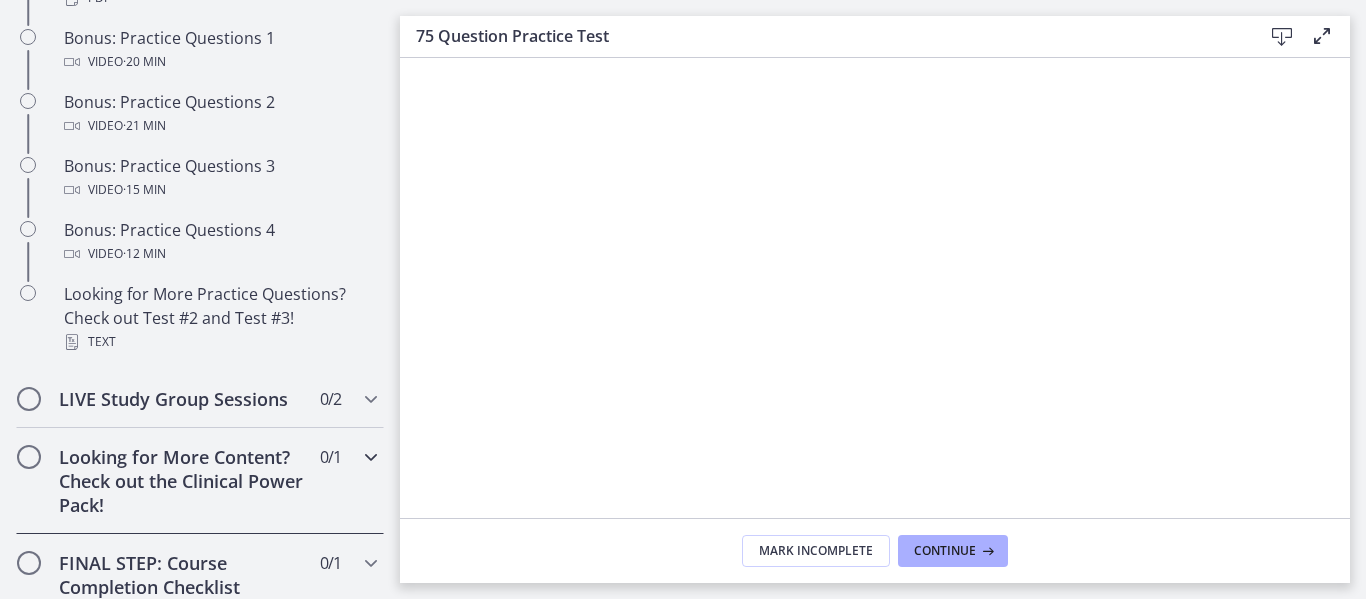 click on "Looking for More Content? Check out the Clinical Power Pack!" at bounding box center [181, 481] 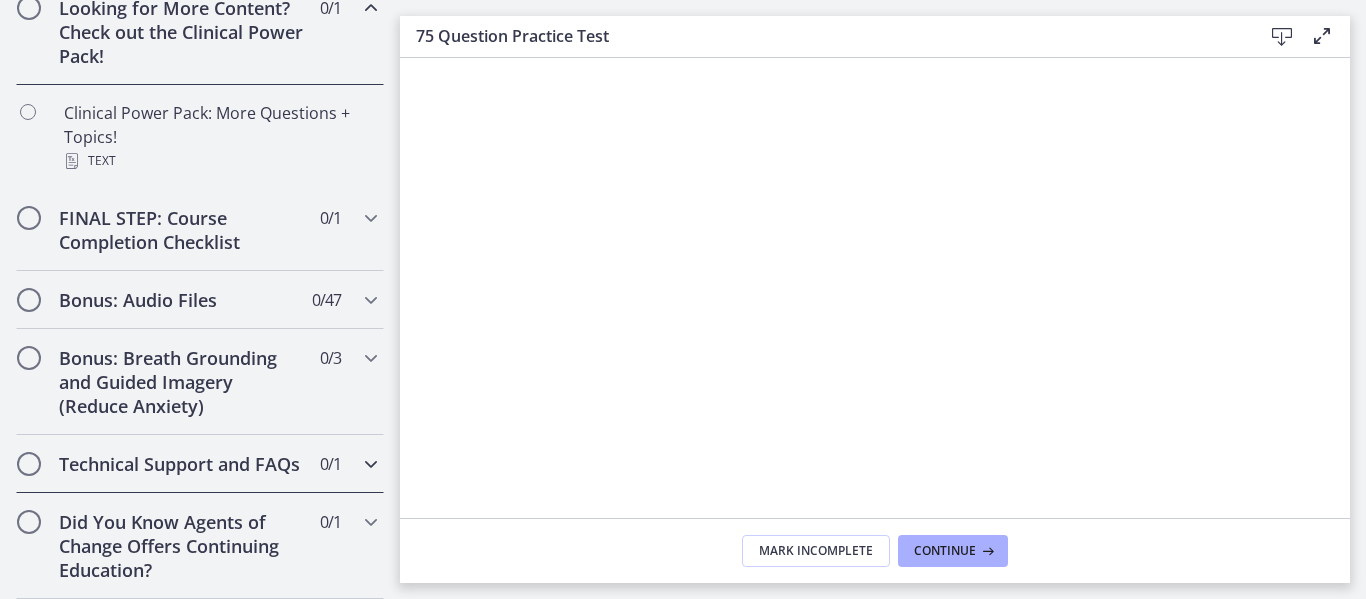 scroll, scrollTop: 1118, scrollLeft: 0, axis: vertical 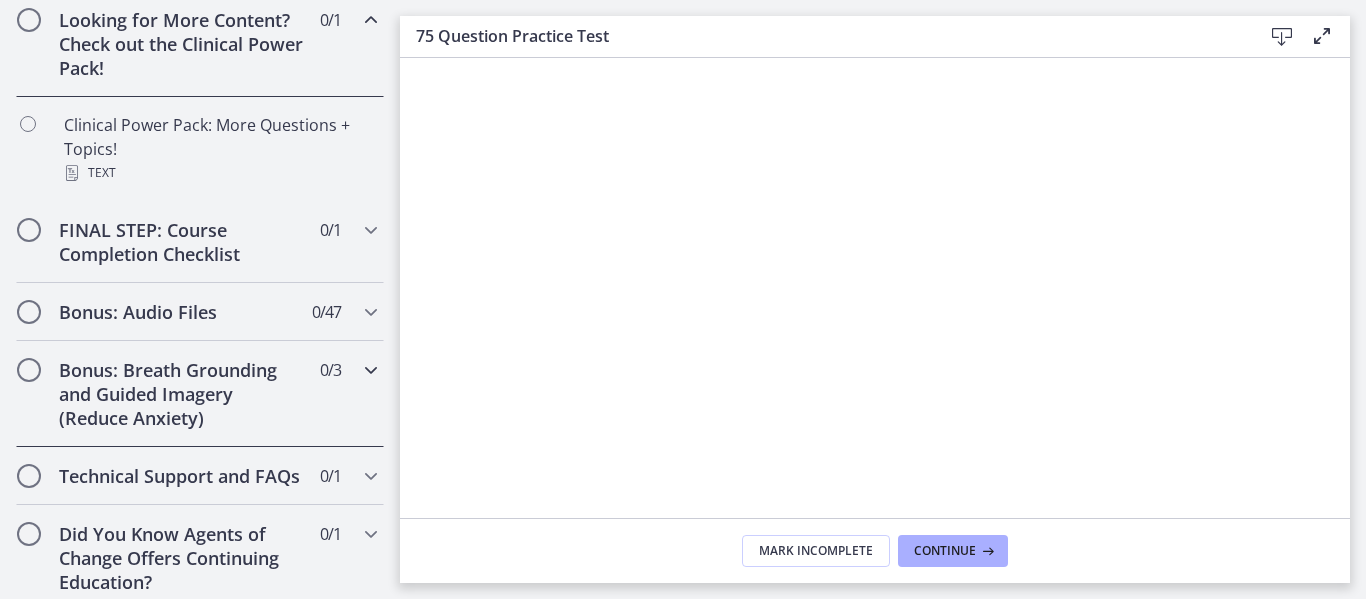 click on "Bonus: Breath Grounding and Guided Imagery (Reduce Anxiety)" at bounding box center [181, 394] 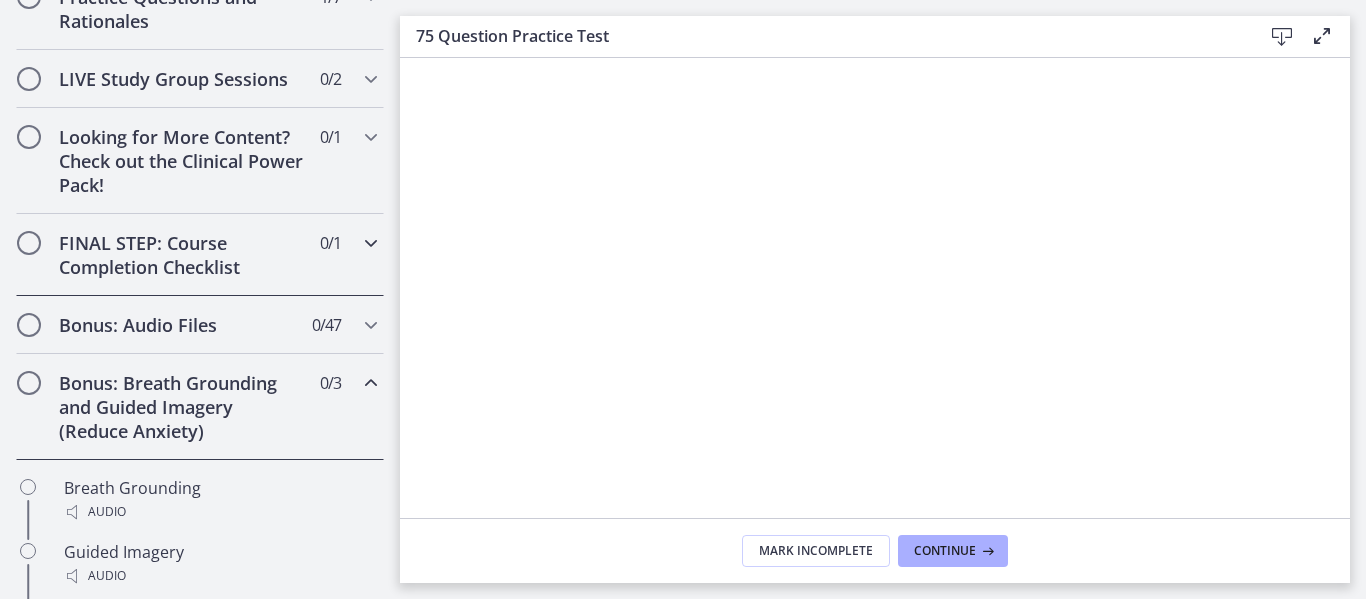 scroll, scrollTop: 963, scrollLeft: 0, axis: vertical 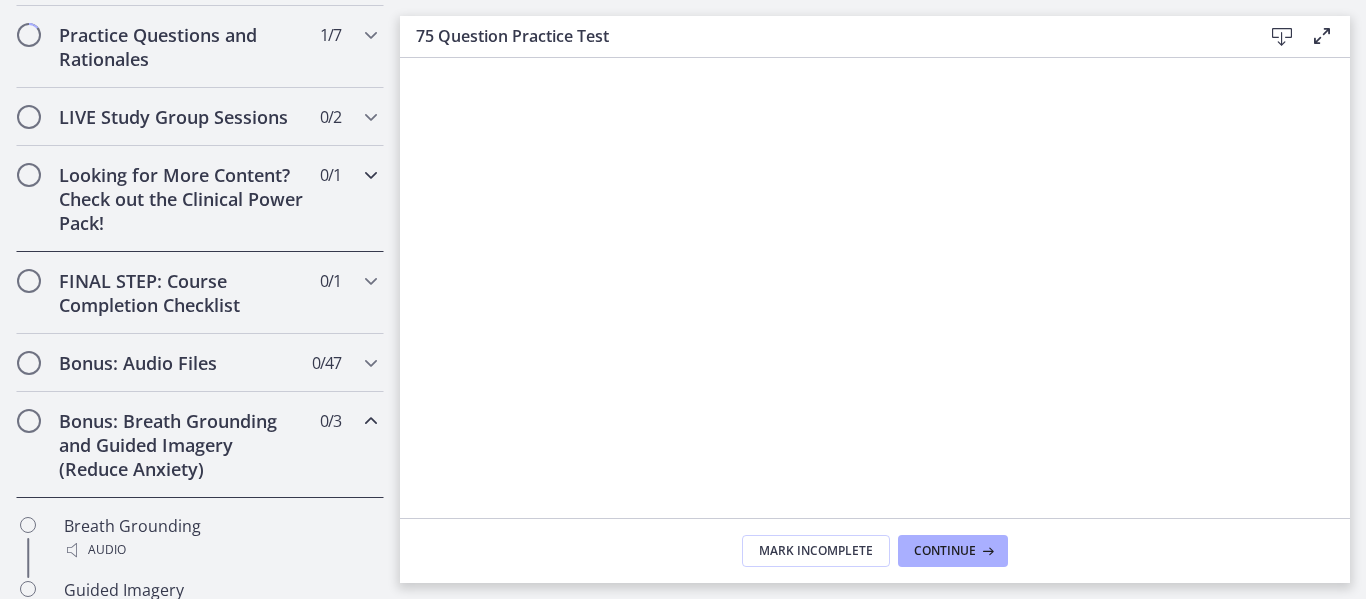click on "Looking for More Content? Check out the Clinical Power Pack!" at bounding box center [181, 199] 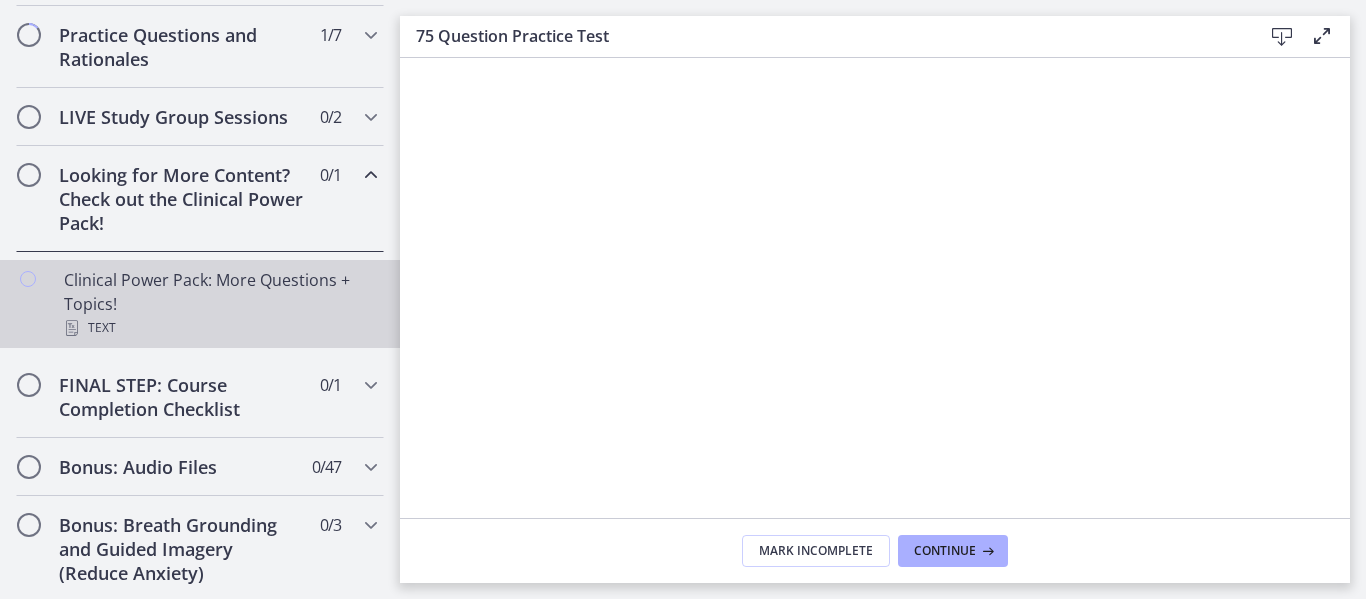 click on "Clinical Power Pack: More Questions + Topics!
Text" at bounding box center [220, 304] 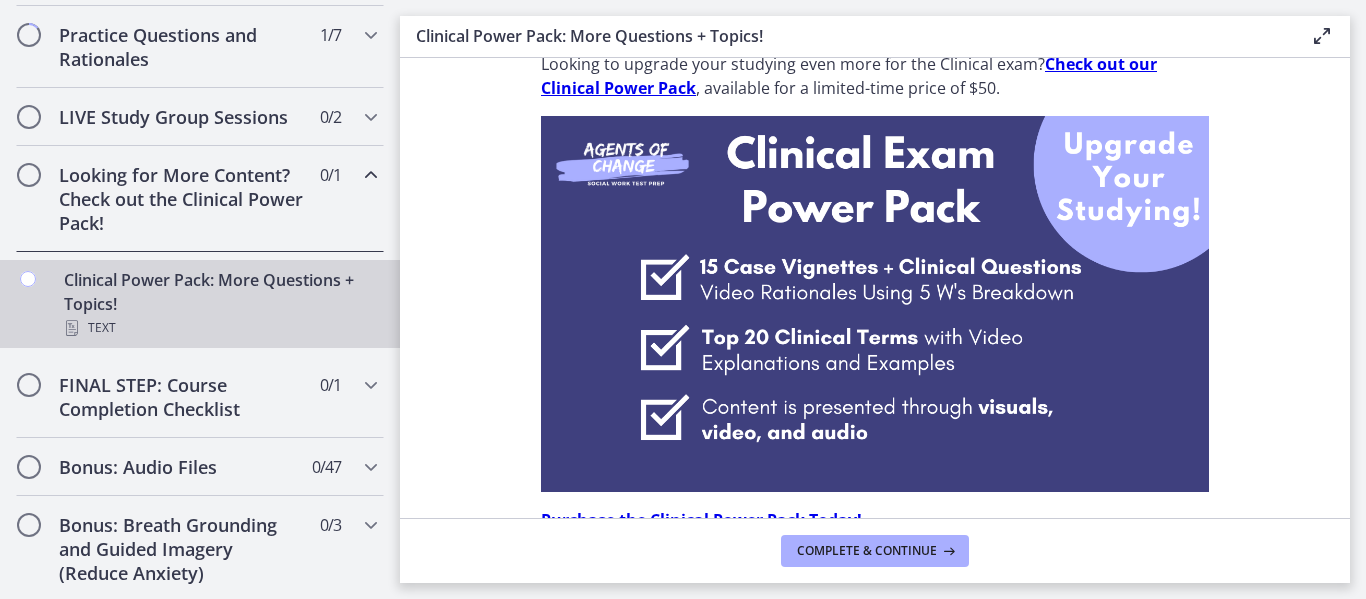 scroll, scrollTop: 0, scrollLeft: 0, axis: both 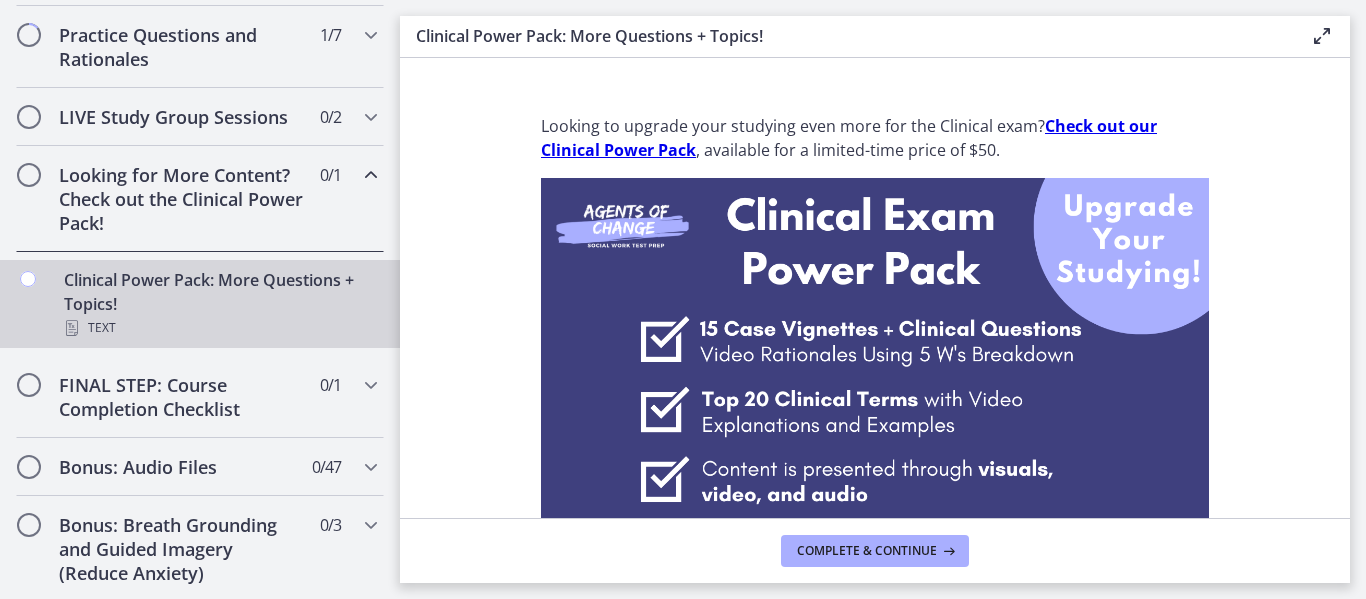 click on "Looking for More Content? Check out the Clinical Power Pack!" at bounding box center [181, 199] 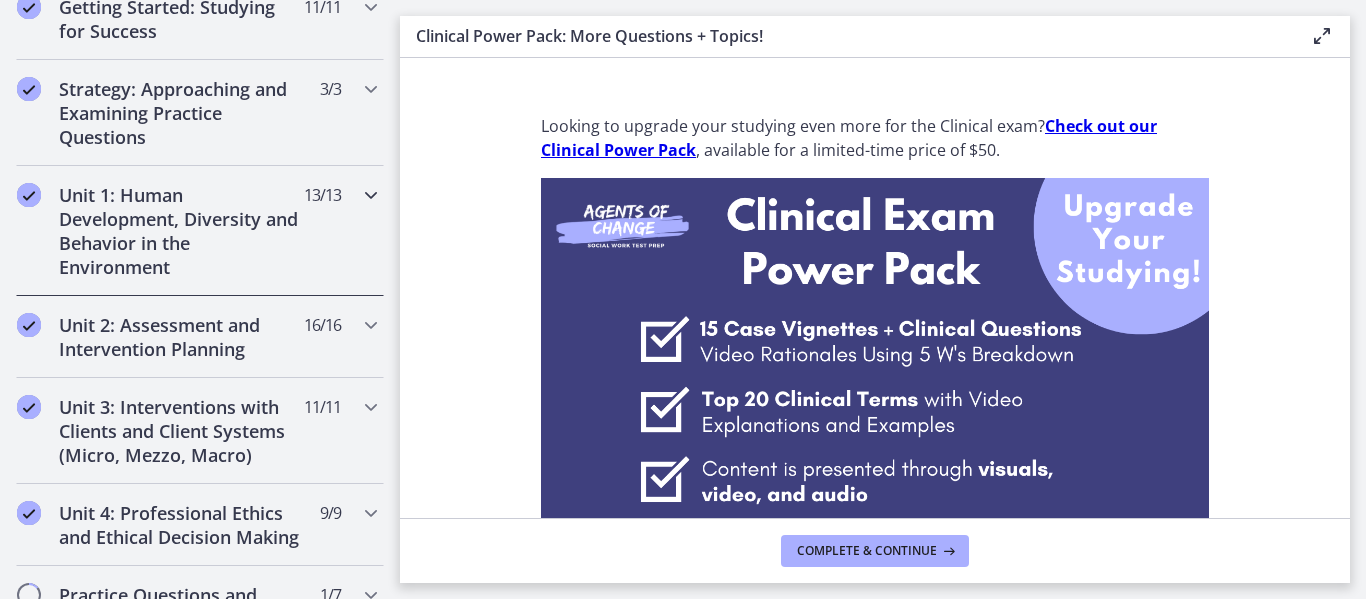 scroll, scrollTop: 587, scrollLeft: 0, axis: vertical 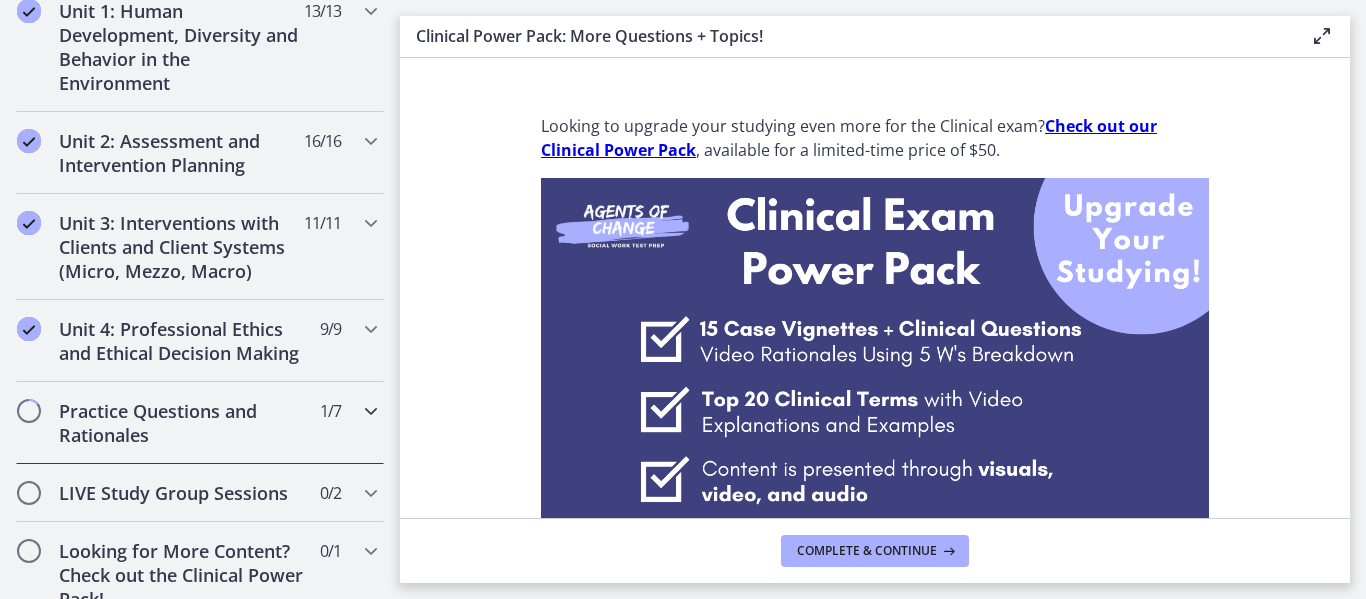click on "Practice Questions and Rationales" at bounding box center (181, 423) 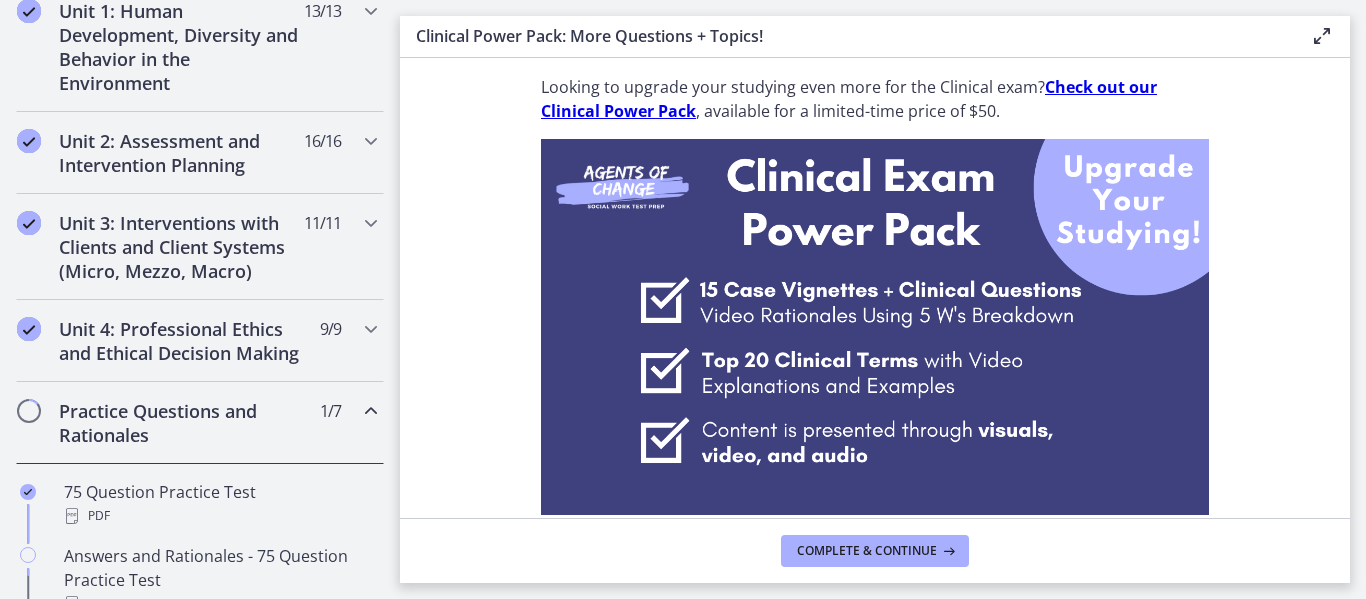 scroll, scrollTop: 51, scrollLeft: 0, axis: vertical 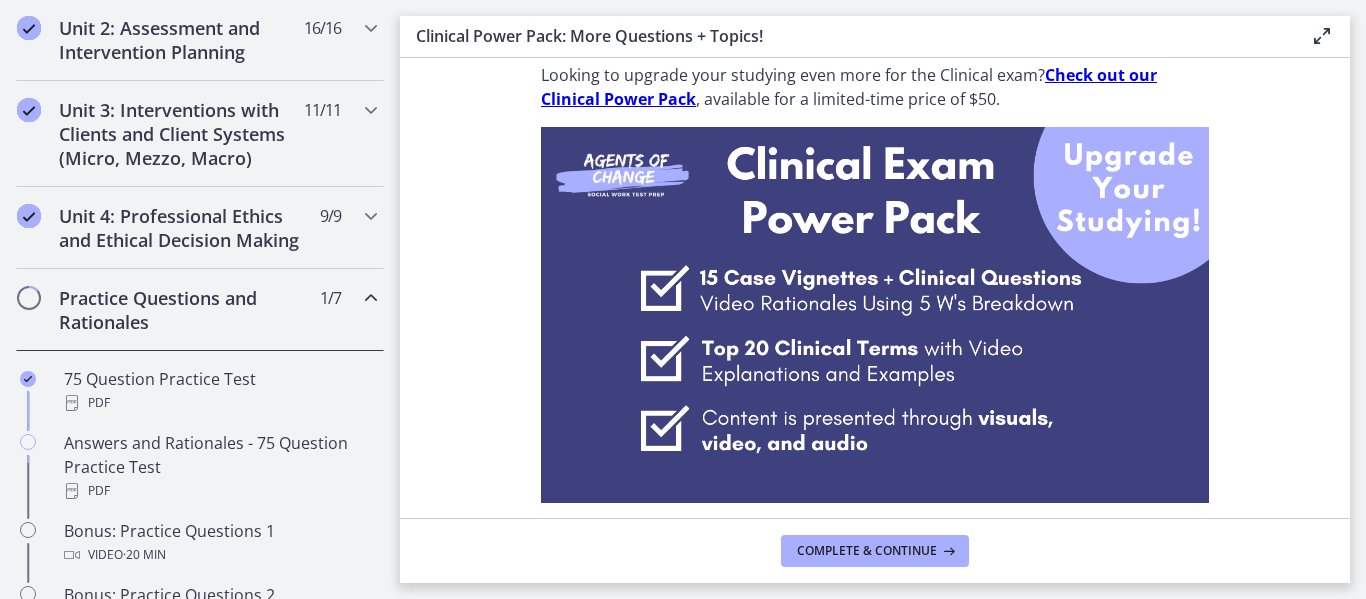 click on "Practice Questions and Rationales" at bounding box center (181, 310) 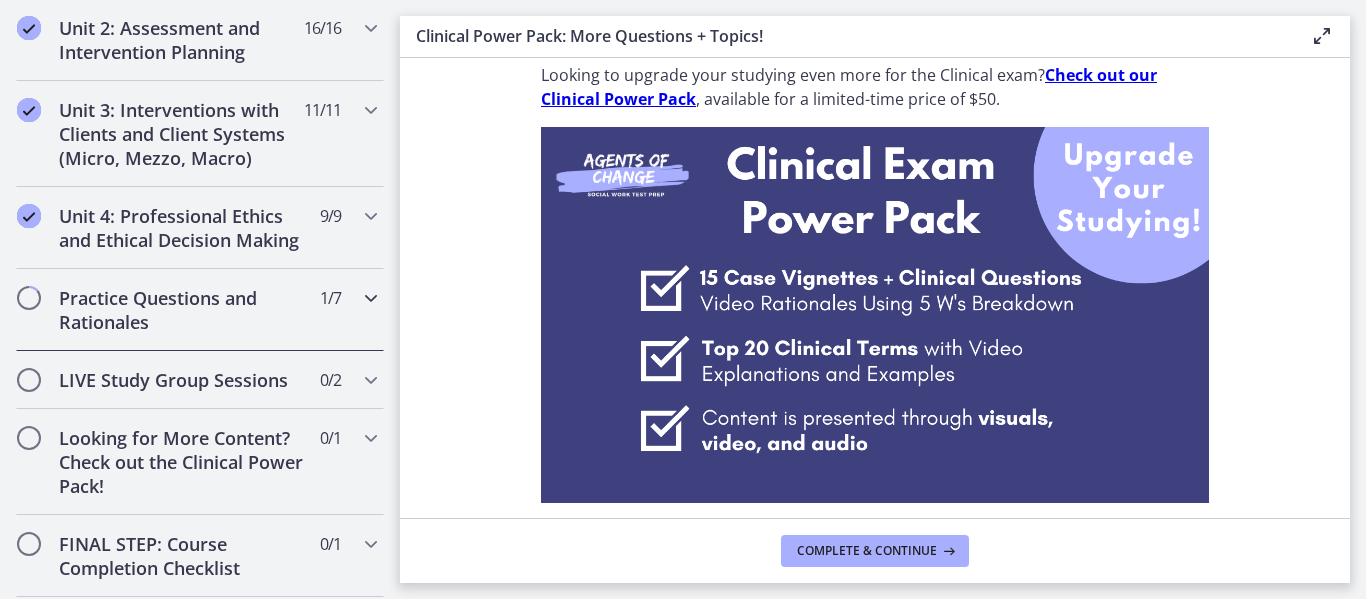 click on "Practice Questions and Rationales" at bounding box center [181, 310] 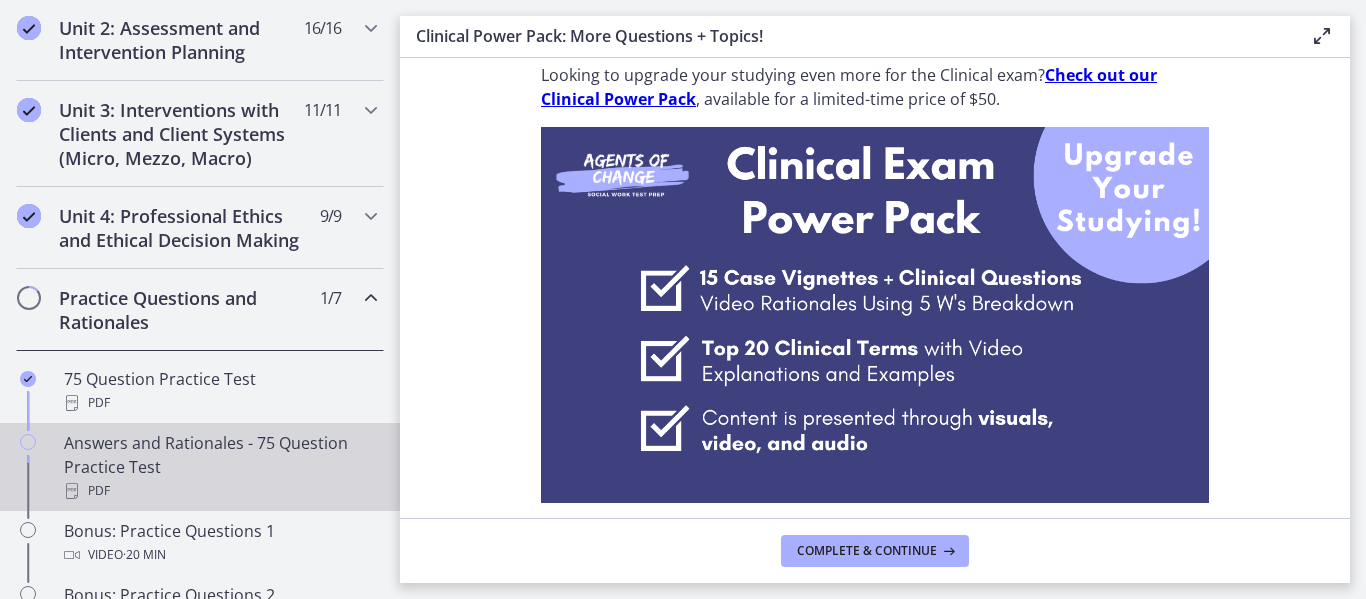 click on "Answers and Rationales - 75 Question Practice Test
PDF" at bounding box center [220, 467] 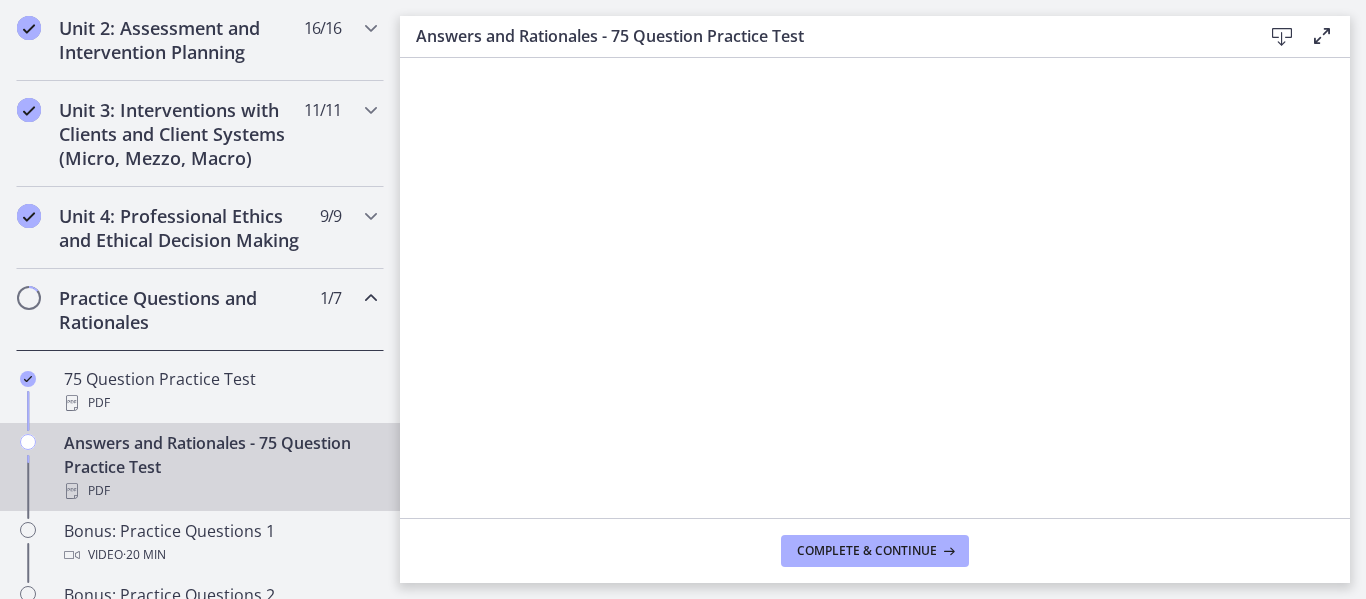 scroll, scrollTop: 0, scrollLeft: 0, axis: both 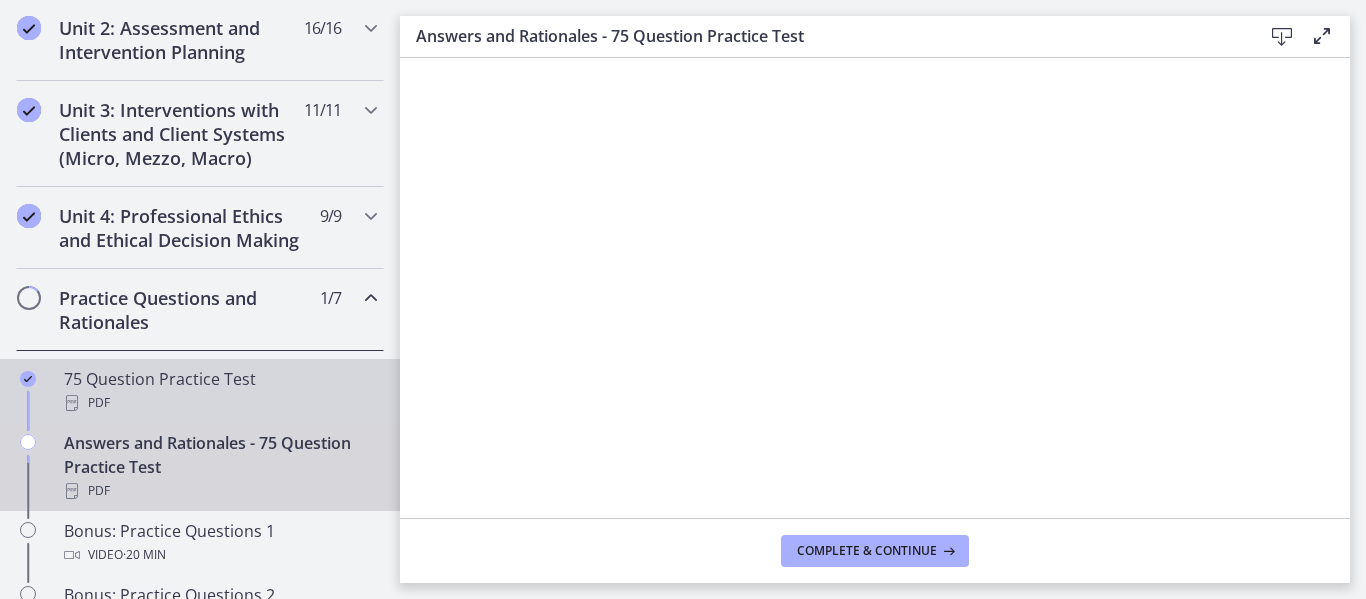 click on "PDF" at bounding box center (220, 403) 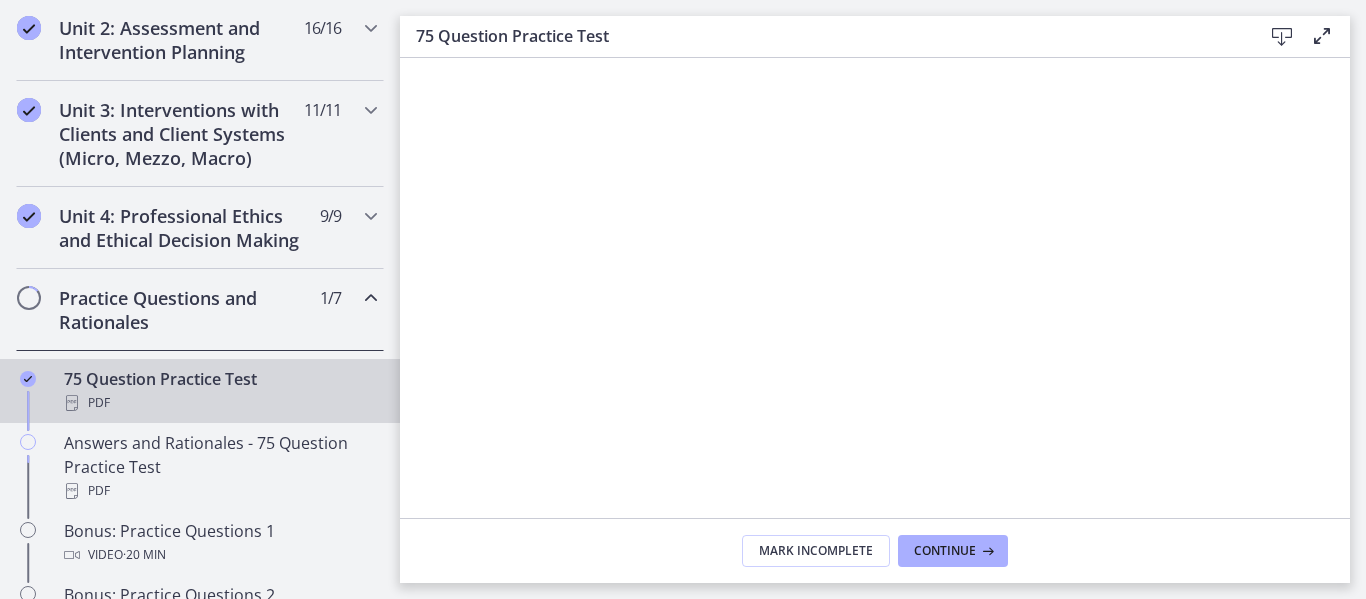 click on "75 Question Practice Test
PDF" at bounding box center (220, 391) 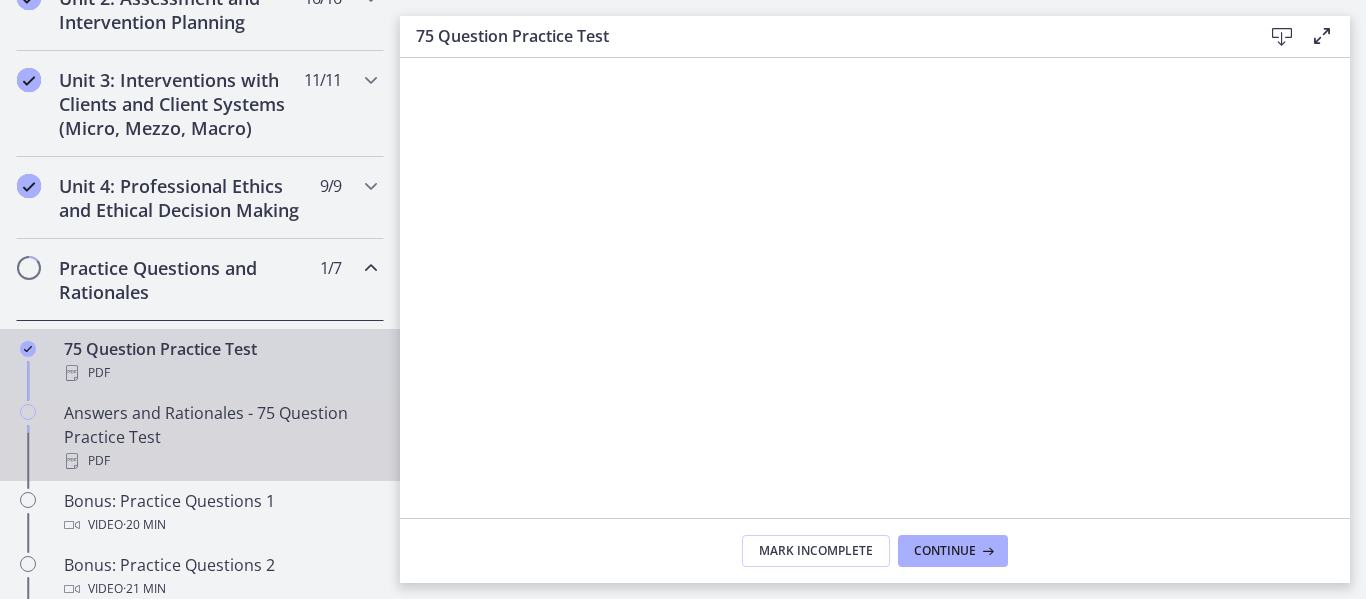 scroll, scrollTop: 731, scrollLeft: 0, axis: vertical 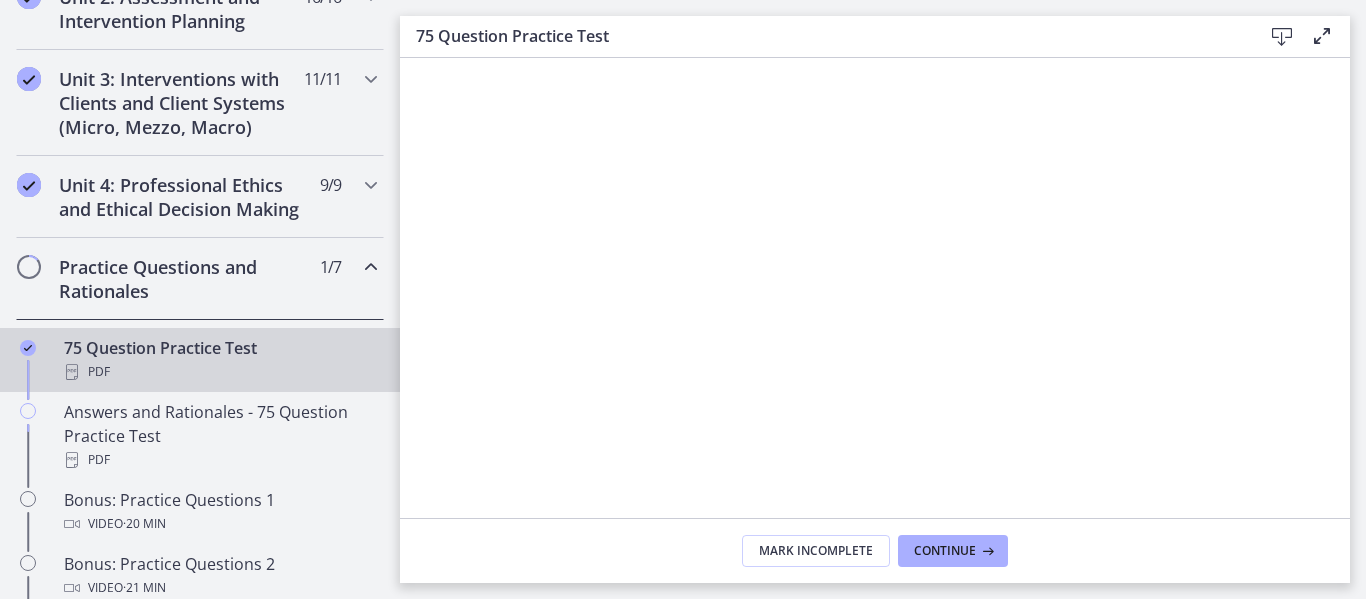 drag, startPoint x: 230, startPoint y: 370, endPoint x: 245, endPoint y: 374, distance: 15.524175 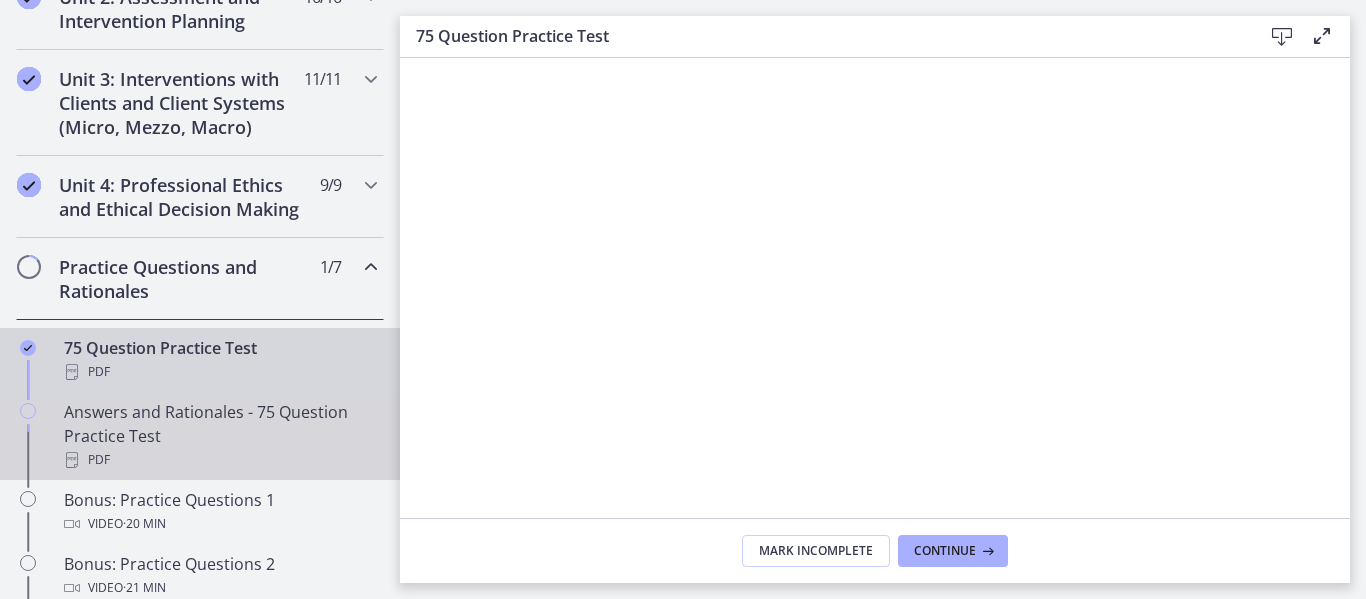 drag, startPoint x: 99, startPoint y: 447, endPoint x: 107, endPoint y: 462, distance: 17 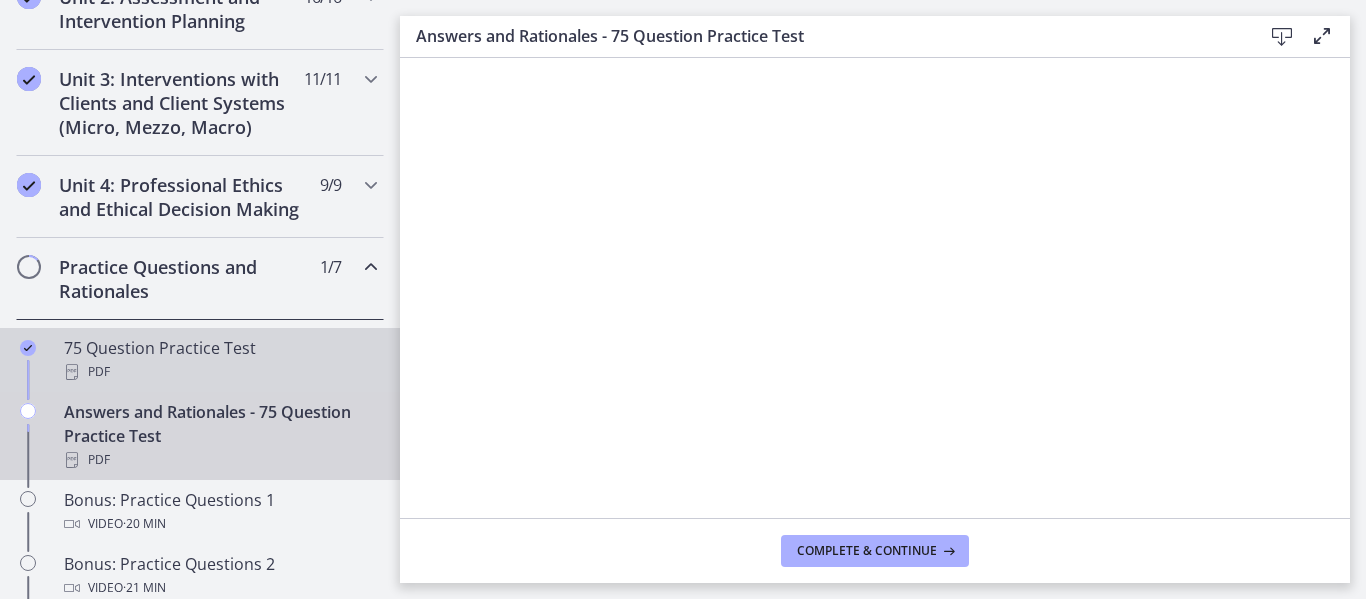 drag, startPoint x: 223, startPoint y: 369, endPoint x: 332, endPoint y: 426, distance: 123.00407 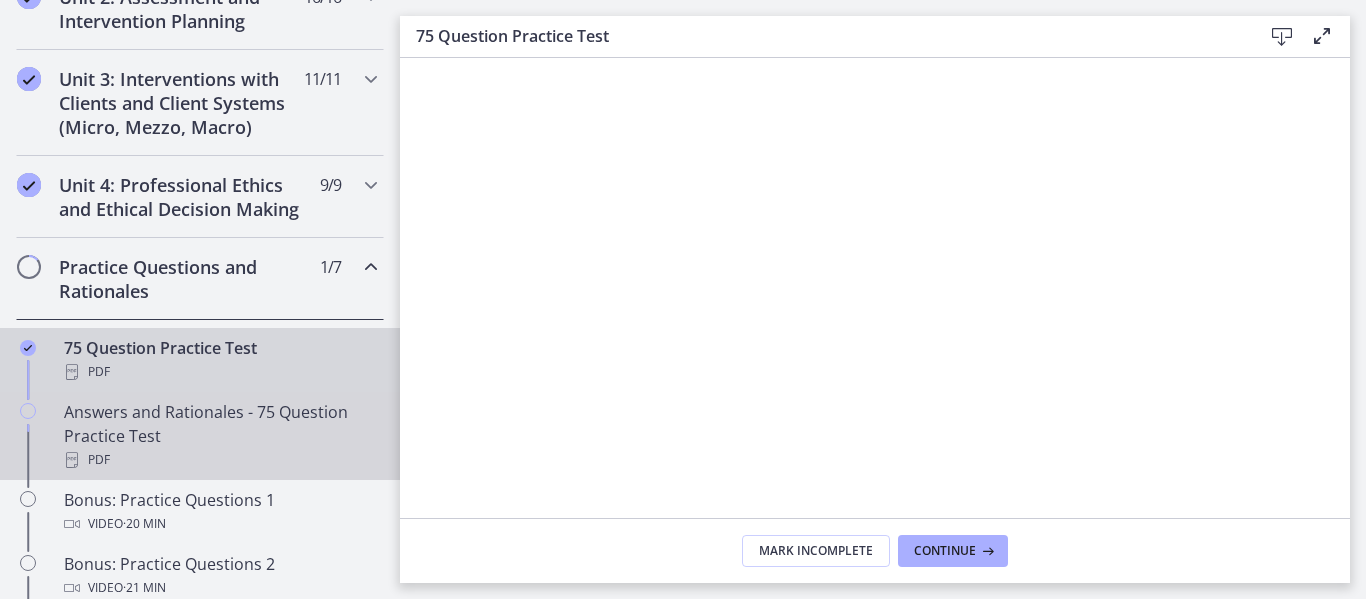 click on "PDF" at bounding box center [220, 460] 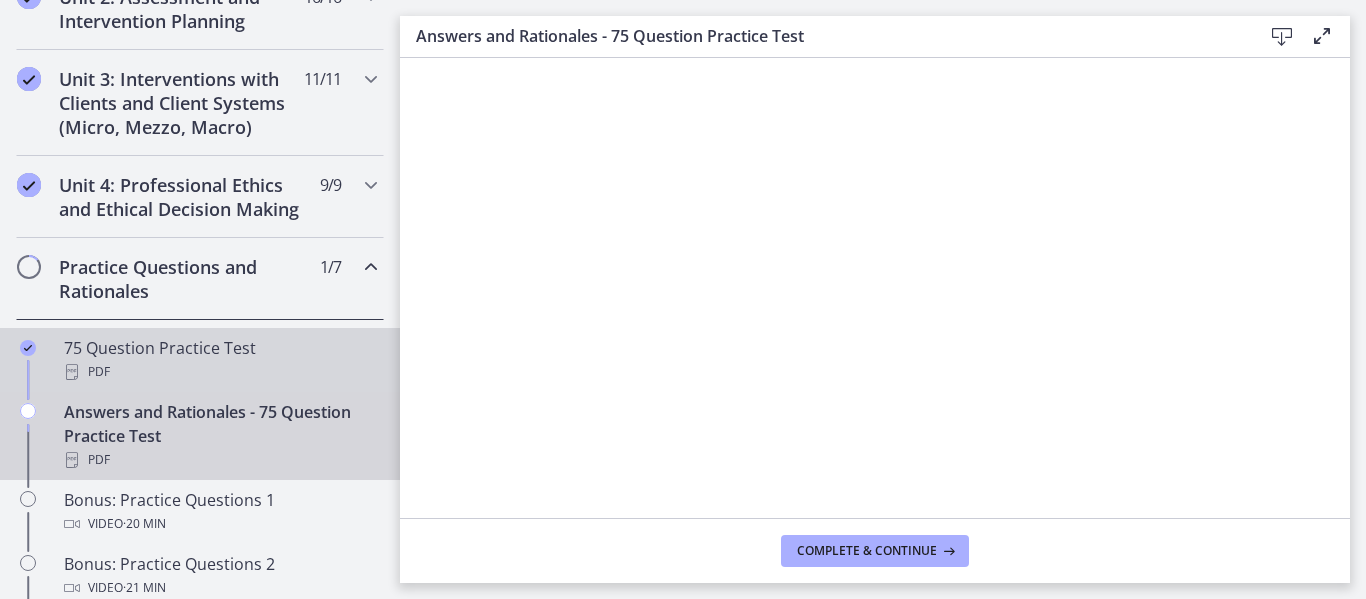 click on "75 Question Practice Test
PDF" at bounding box center [220, 360] 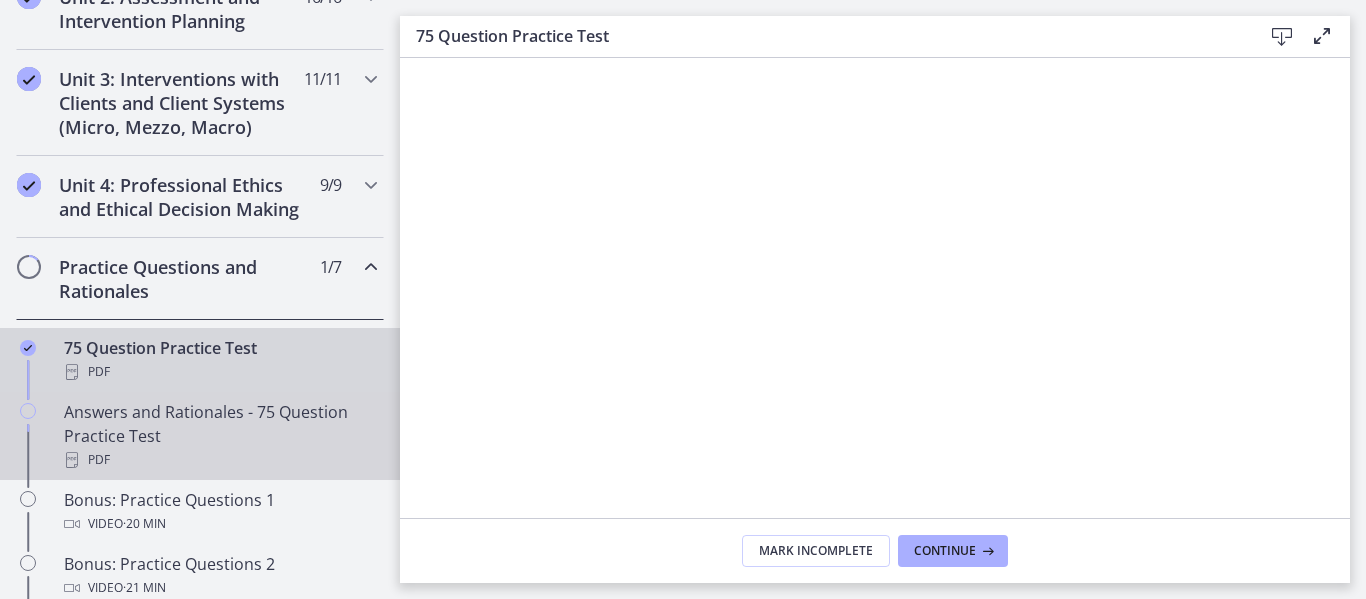 click on "Answers and Rationales - 75 Question Practice Test
PDF" at bounding box center [220, 436] 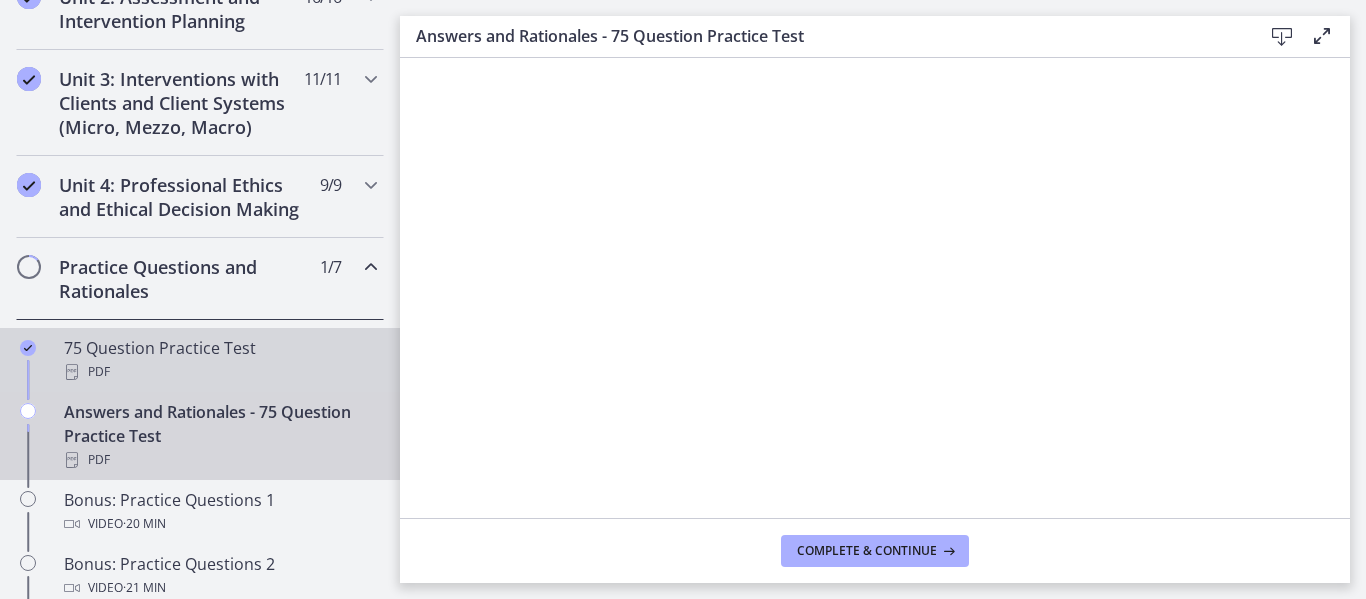 click on "75 Question Practice Test
PDF" at bounding box center (220, 360) 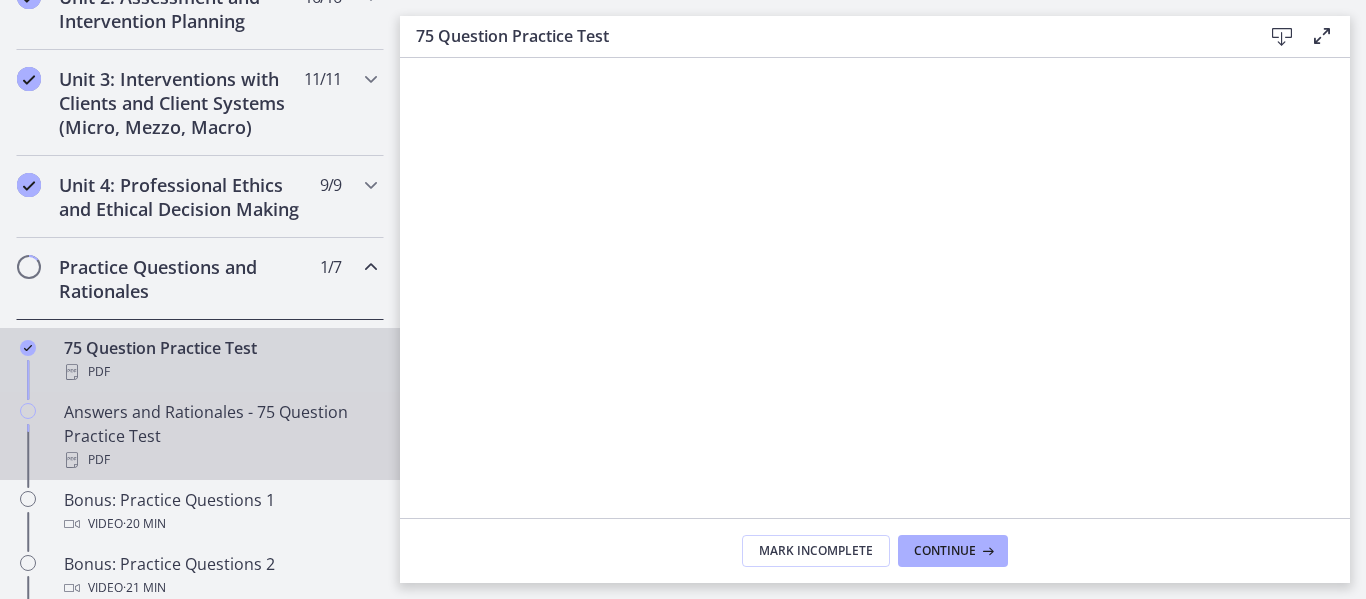 click on "Answers and Rationales - 75 Question Practice Test
PDF" at bounding box center (220, 436) 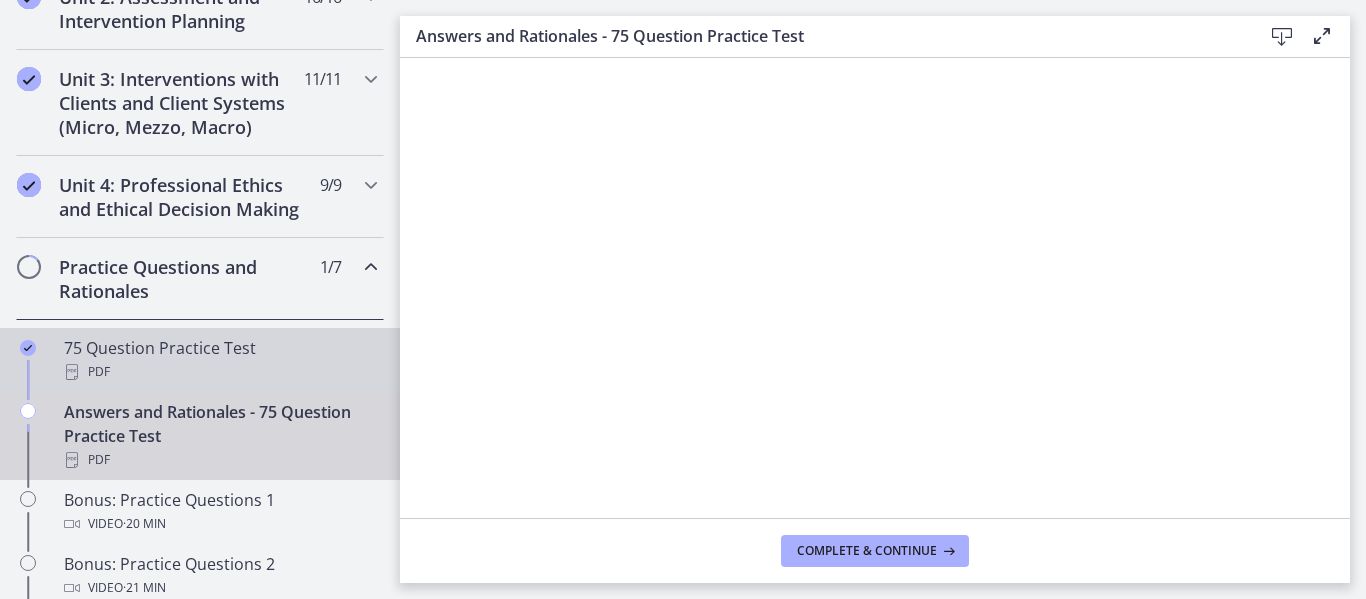 click on "PDF" at bounding box center (220, 372) 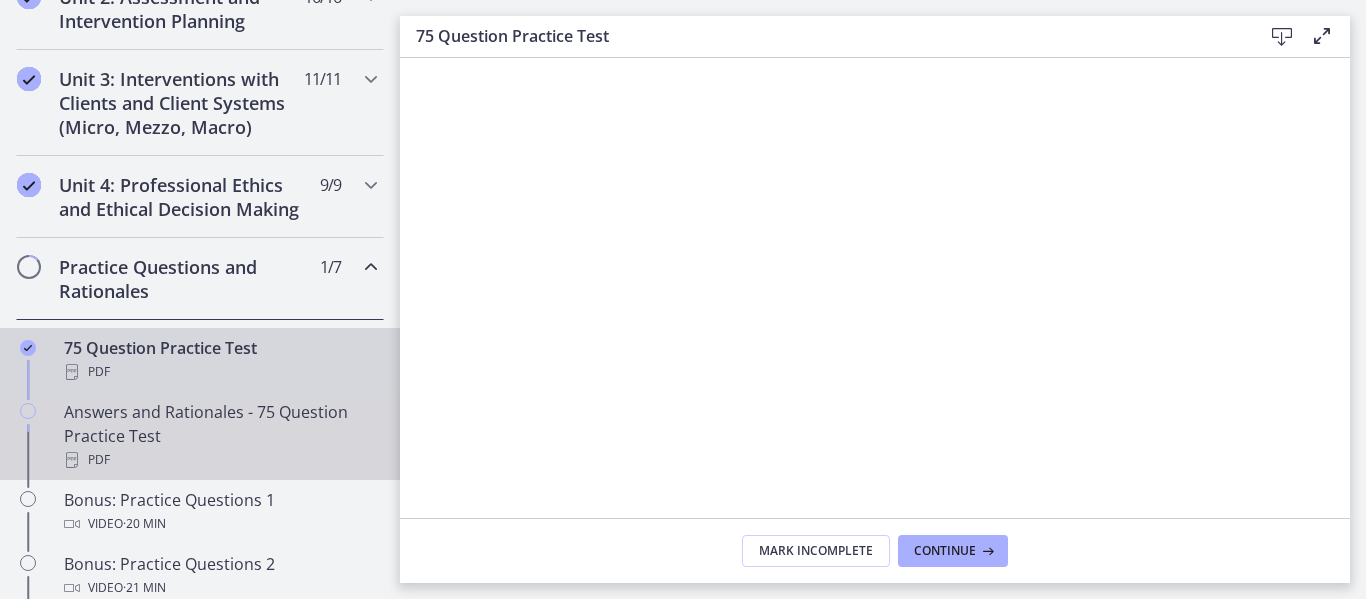 click on "Answers and Rationales - 75 Question Practice Test
PDF" at bounding box center [220, 436] 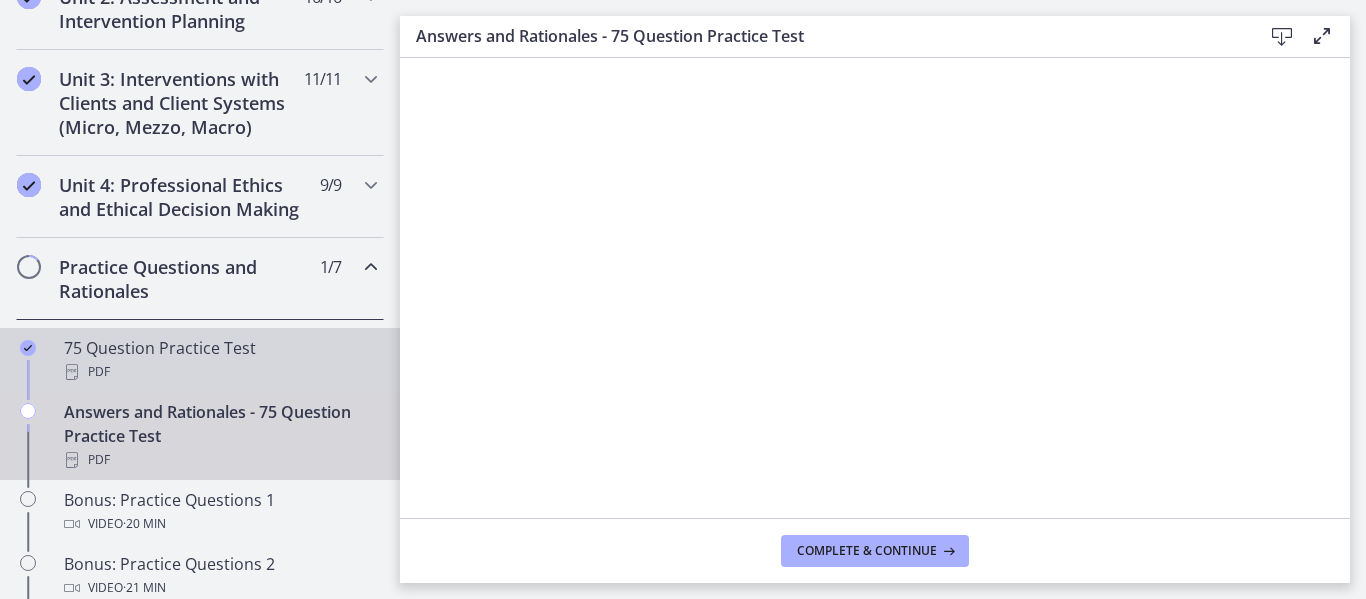 drag, startPoint x: 178, startPoint y: 379, endPoint x: 342, endPoint y: 401, distance: 165.46902 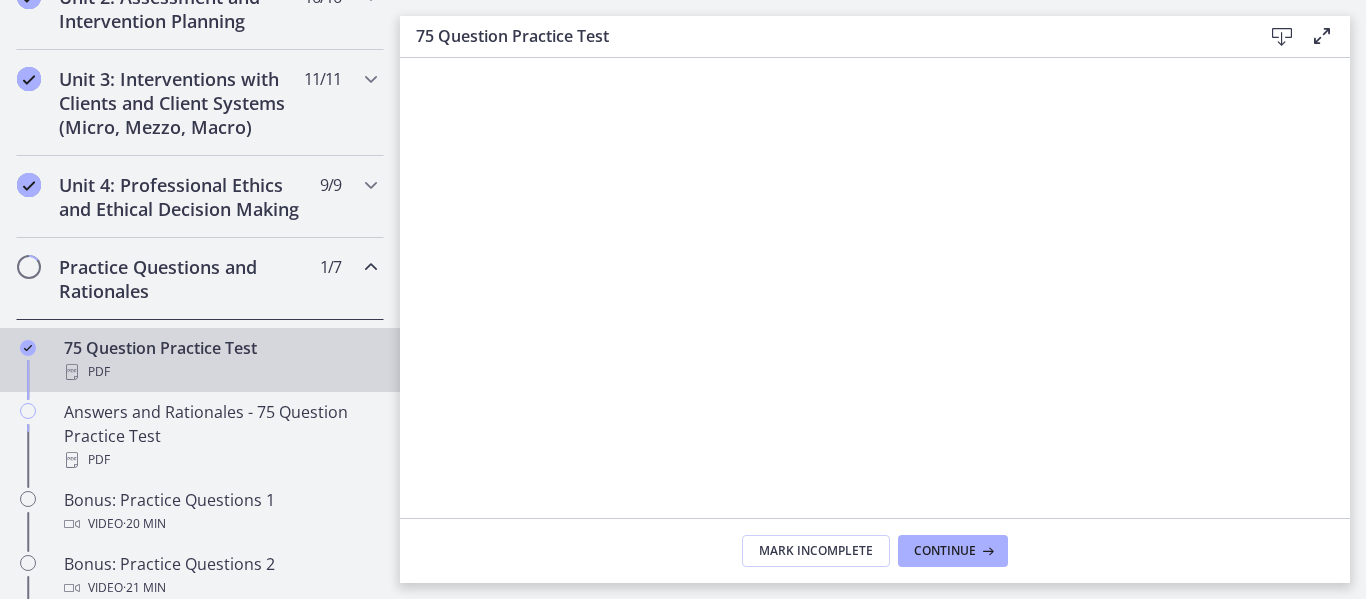 click on "PDF" at bounding box center (220, 372) 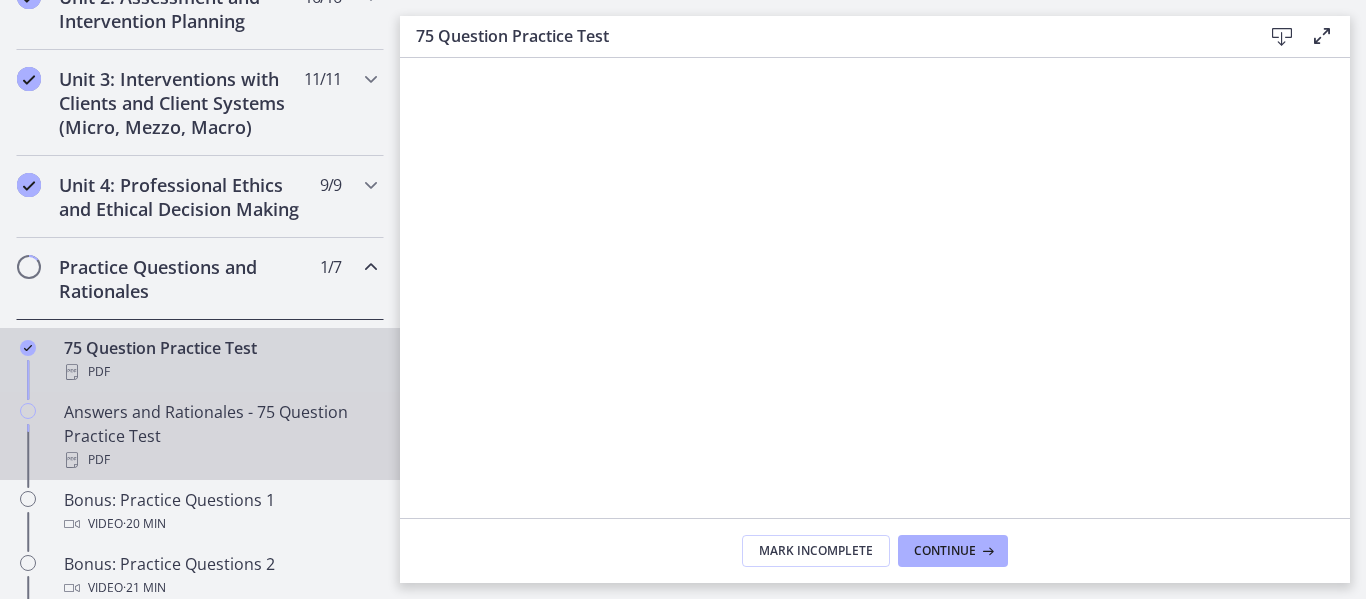 click on "Answers and Rationales - 75 Question Practice Test
PDF" at bounding box center [220, 436] 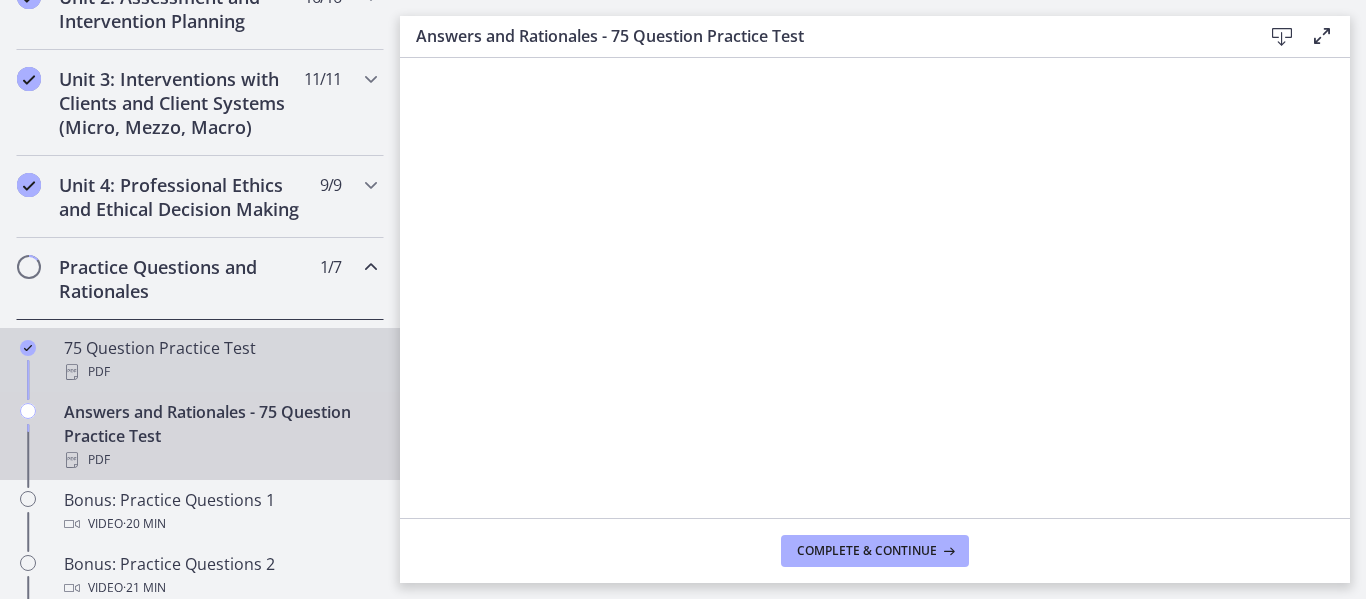 click on "75 Question Practice Test
PDF" at bounding box center (220, 360) 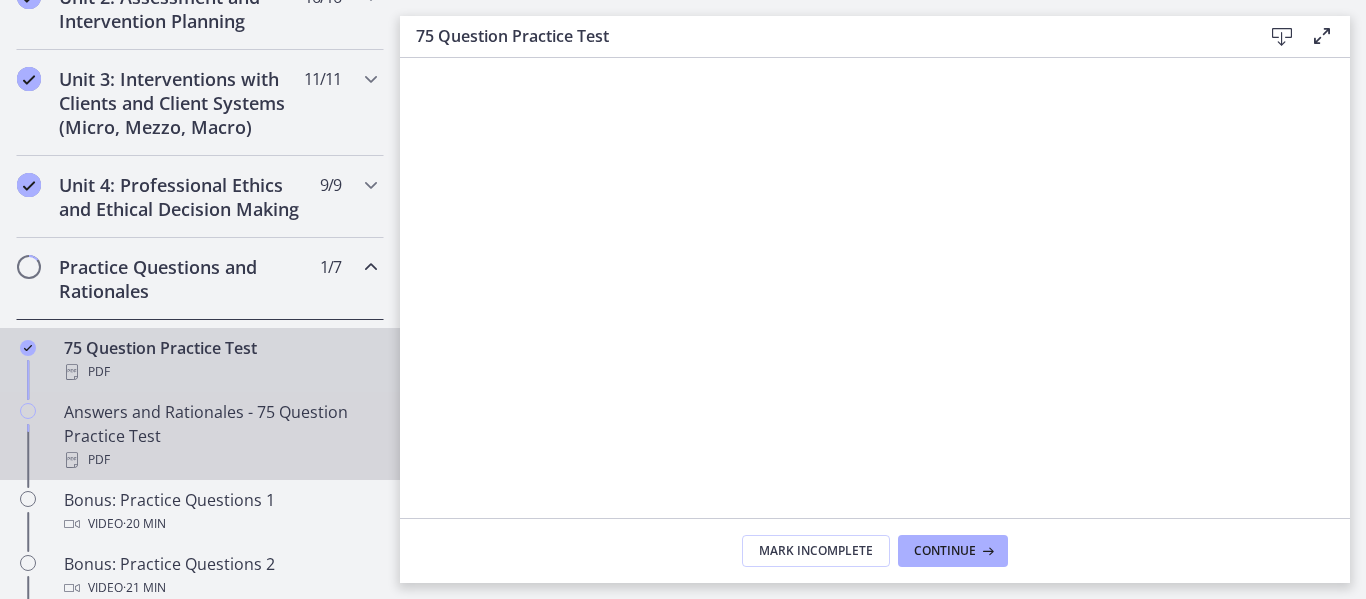 click on "Answers and Rationales - 75 Question Practice Test
PDF" at bounding box center [220, 436] 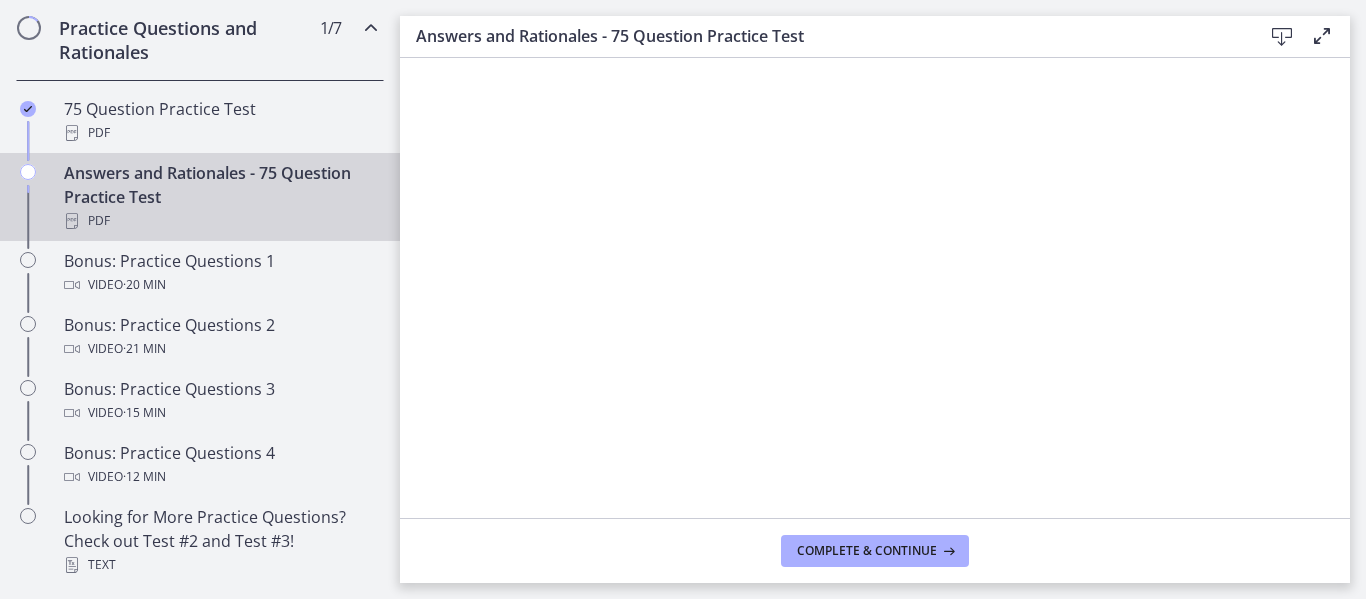 scroll, scrollTop: 1009, scrollLeft: 0, axis: vertical 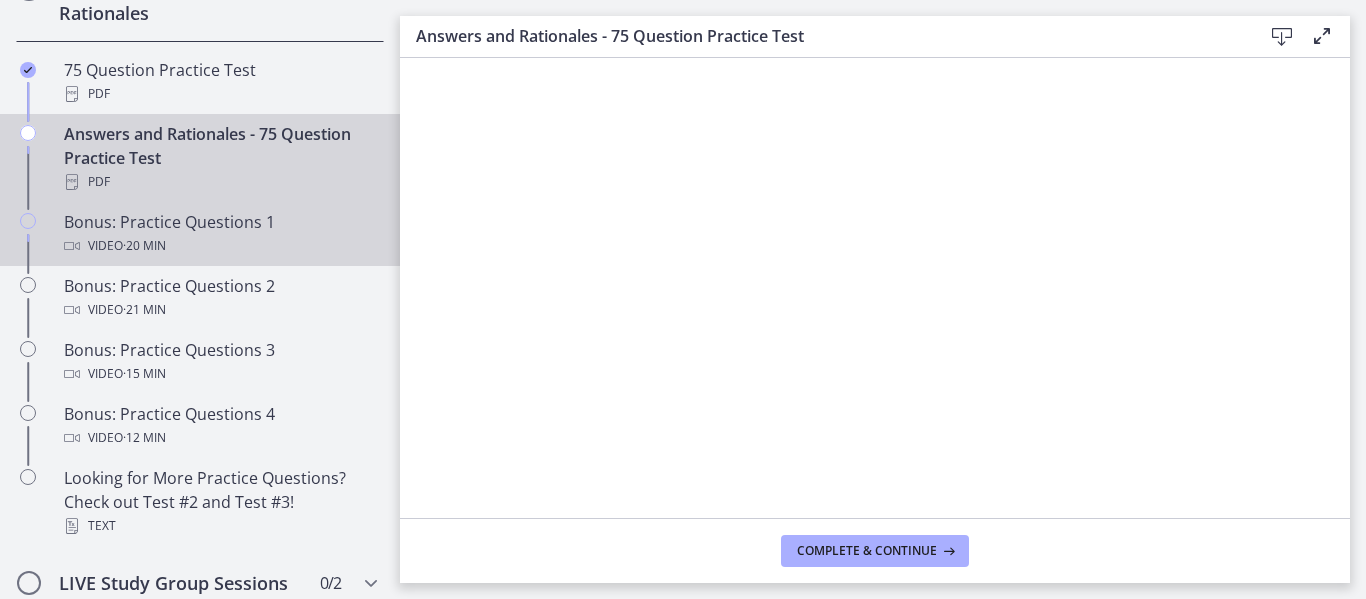 click on "Video
·  20 min" at bounding box center [220, 246] 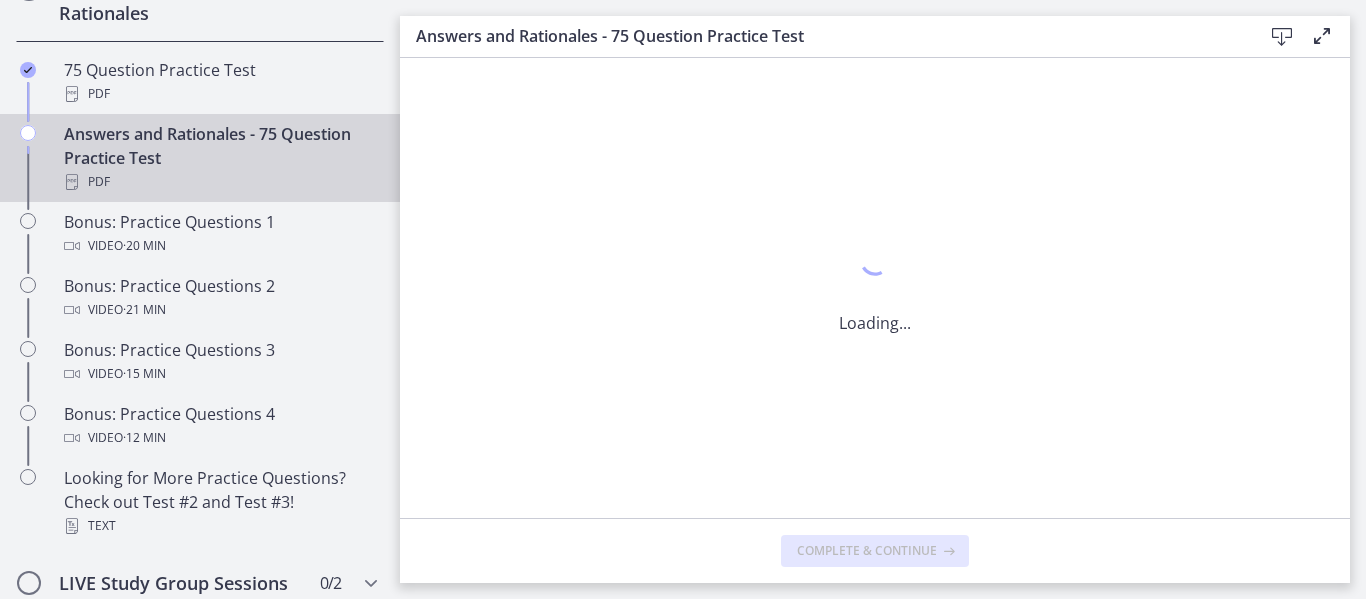 click on "Answers and Rationales - 75 Question Practice Test
PDF" at bounding box center (220, 158) 